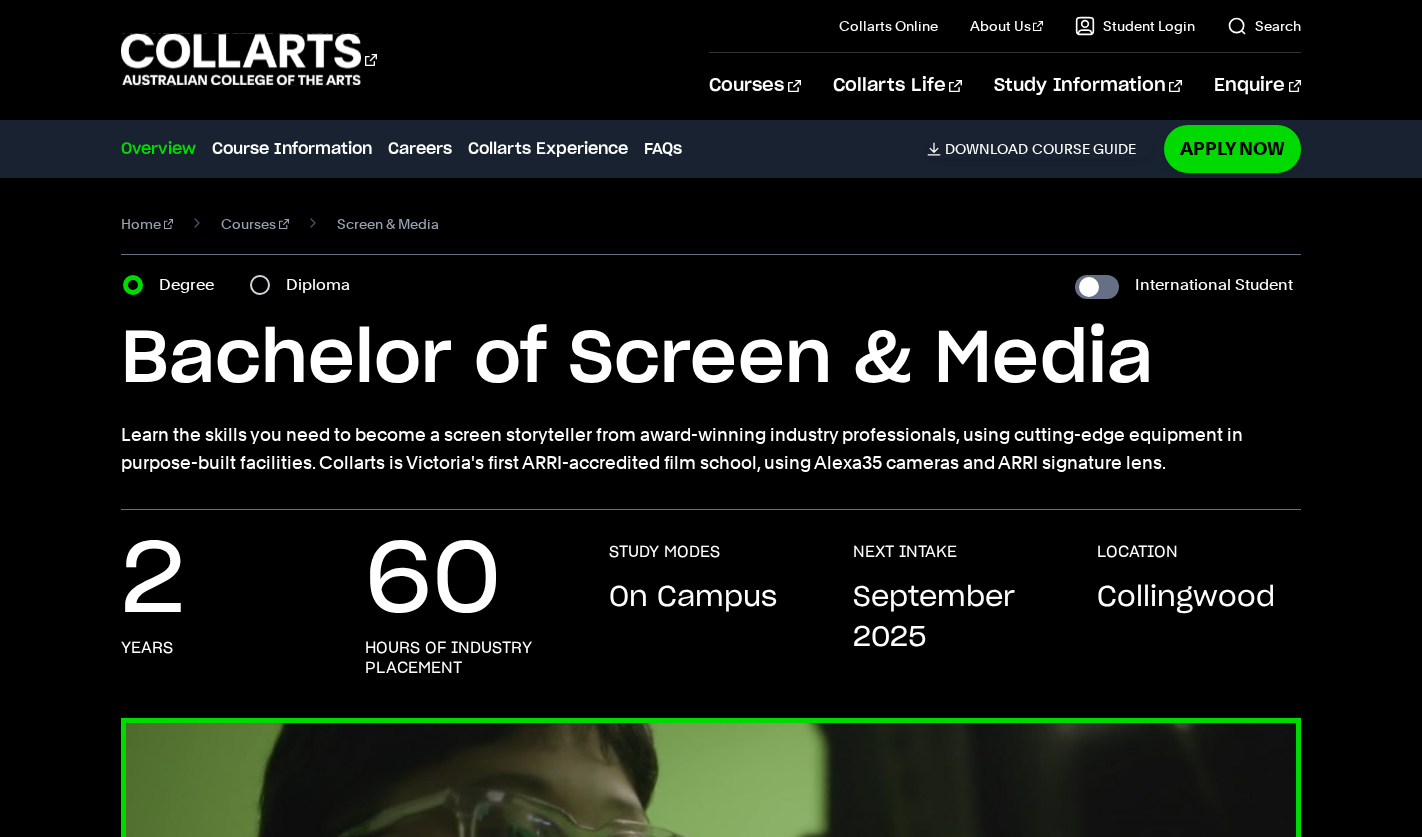 scroll, scrollTop: 733, scrollLeft: 0, axis: vertical 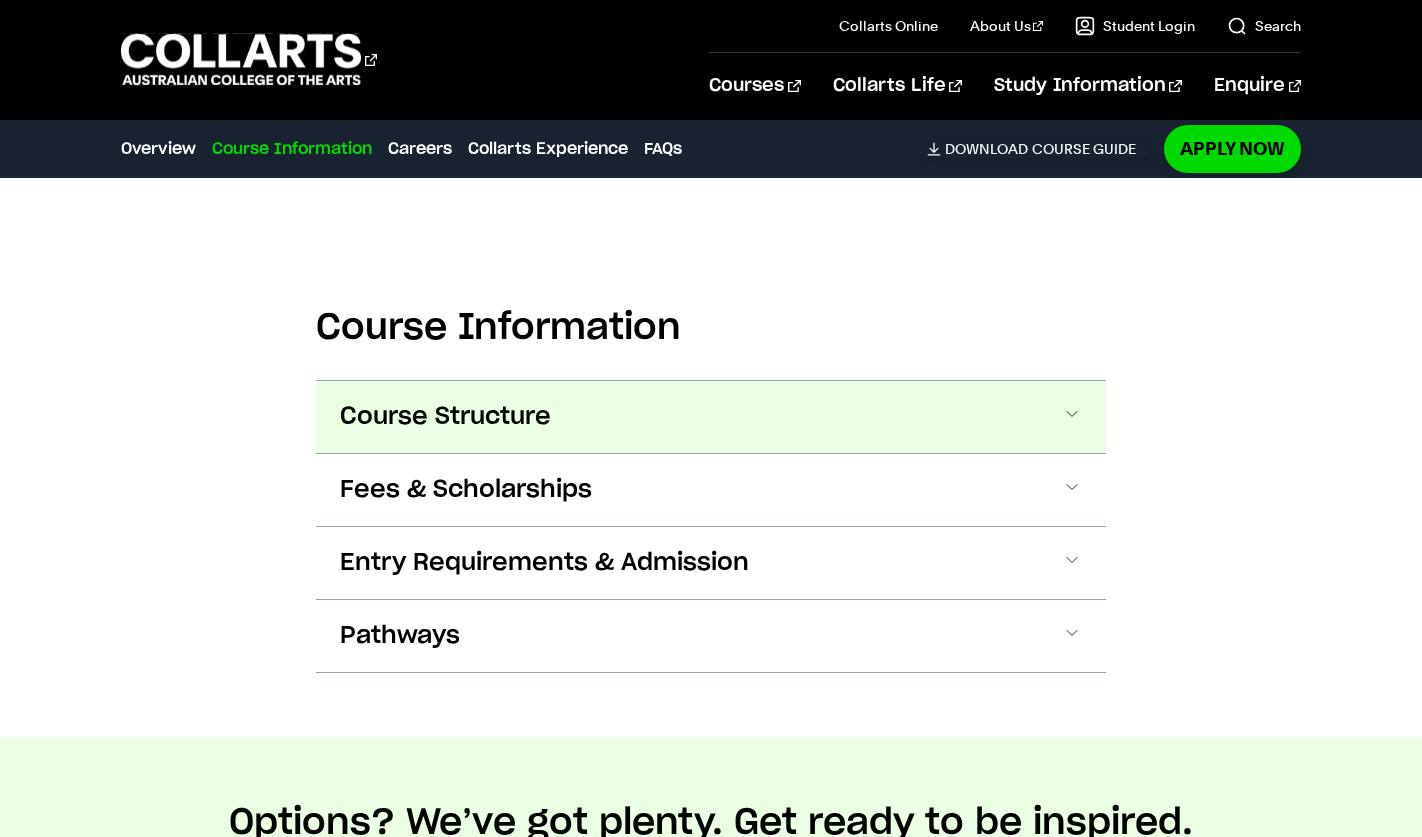click on "Course Structure" at bounding box center (445, 417) 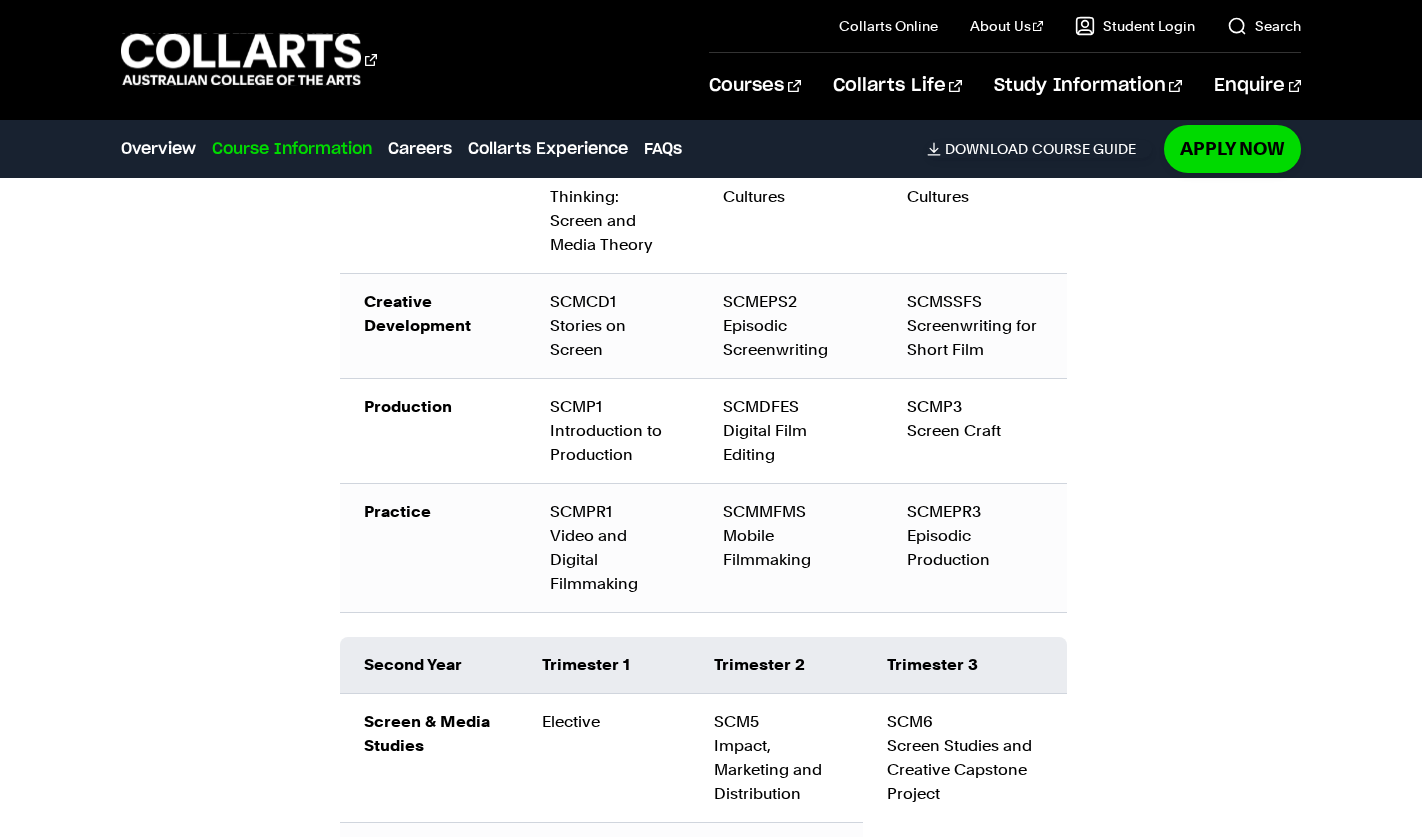 scroll, scrollTop: 2401, scrollLeft: 0, axis: vertical 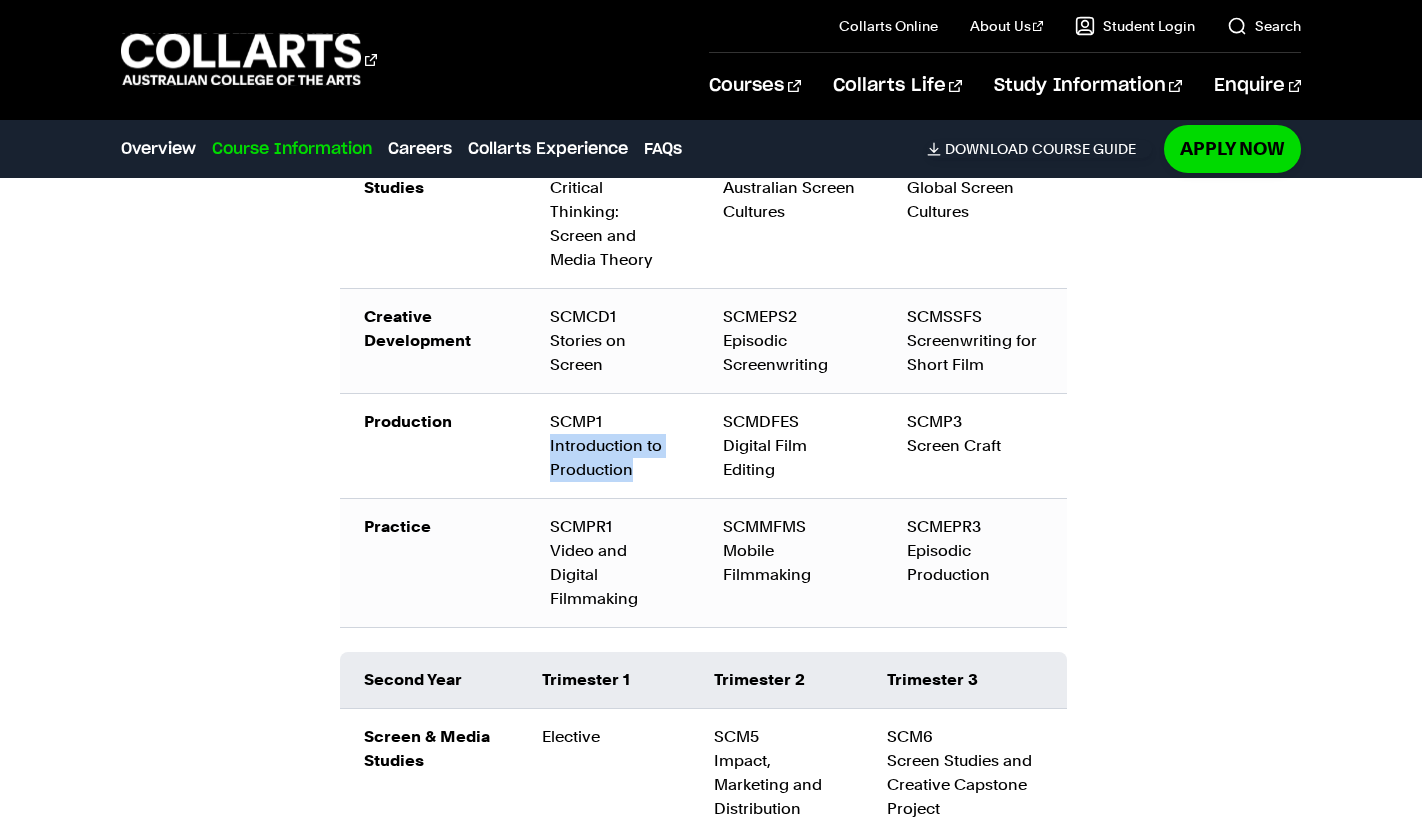 drag, startPoint x: 651, startPoint y: 444, endPoint x: 551, endPoint y: 414, distance: 104.40307 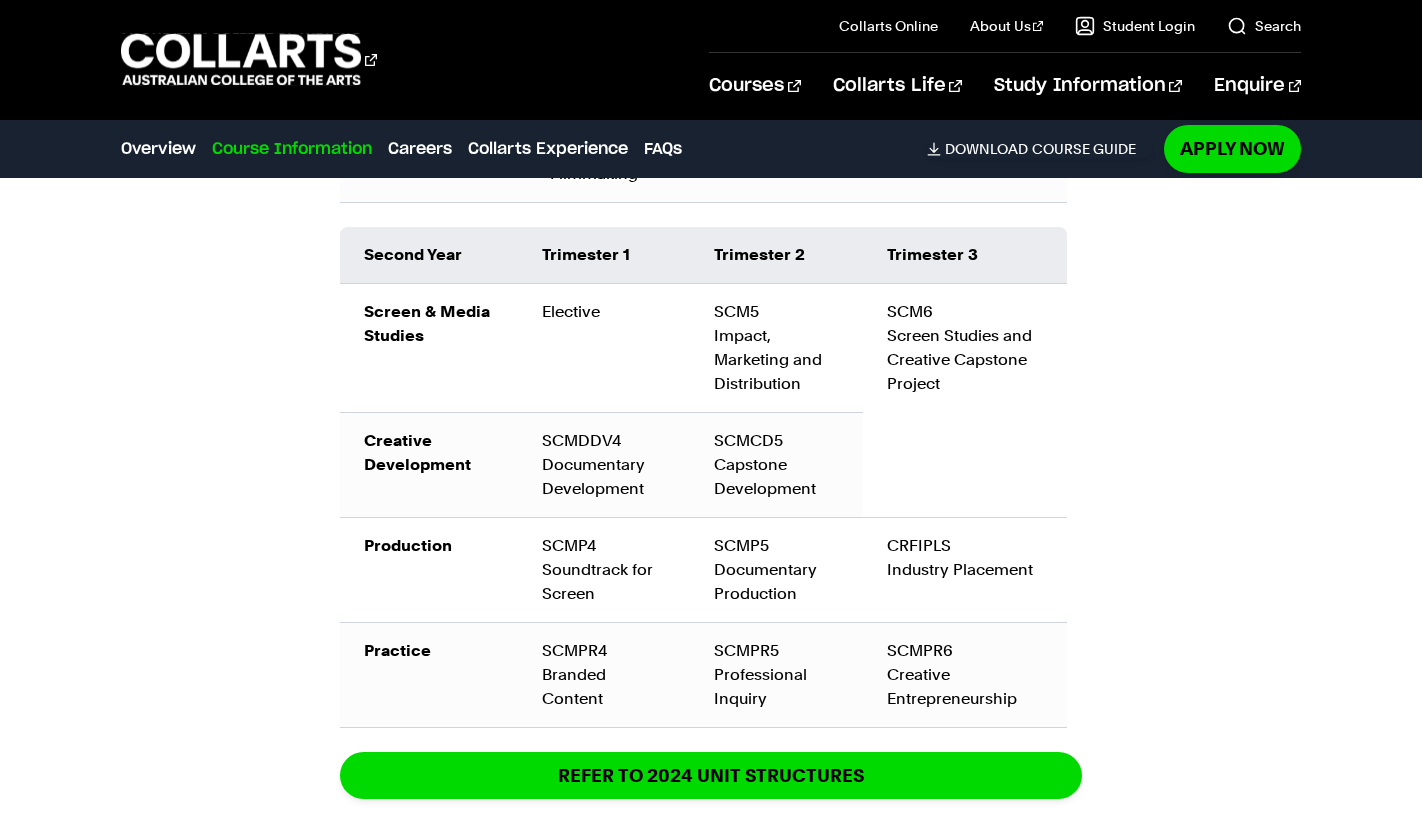 scroll, scrollTop: 2901, scrollLeft: 0, axis: vertical 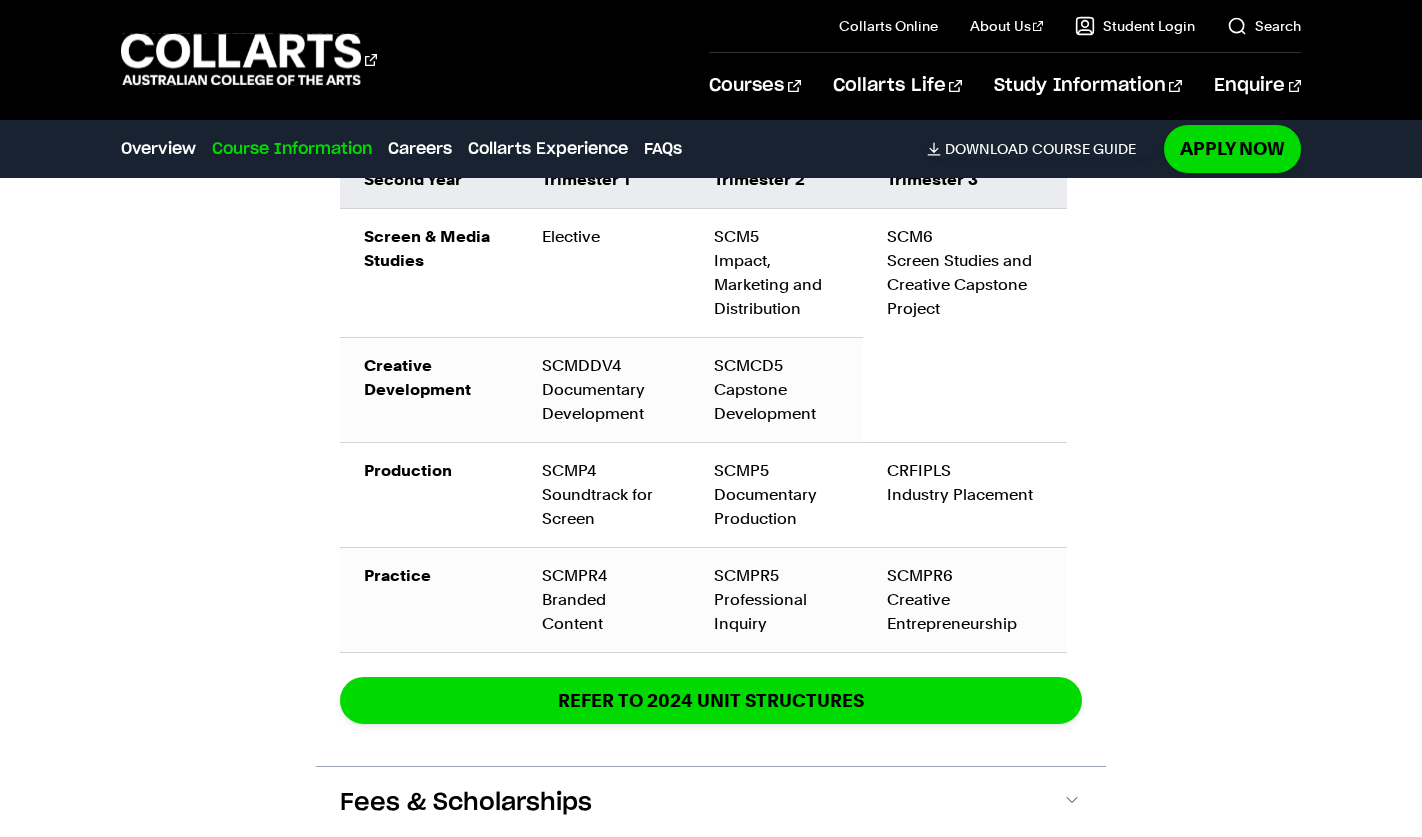 click on "Course Information
Course Structure
Bachelor of Screen & Media
The Bachelor degree can be completed in six trimesters (2 years) of full-time study or part-time equivalent.
DETAILED UNIT DESCRIPTOR
First Year
Trimester 1
Trimester 2
Trimester 3
Screen & Media Studies
SCM1 Critical Thinking: Screen and Media Theory
SCMASC2 Australian Screen Cultures
SCMGSC3 Global Screen Cultures" at bounding box center [711, 81] 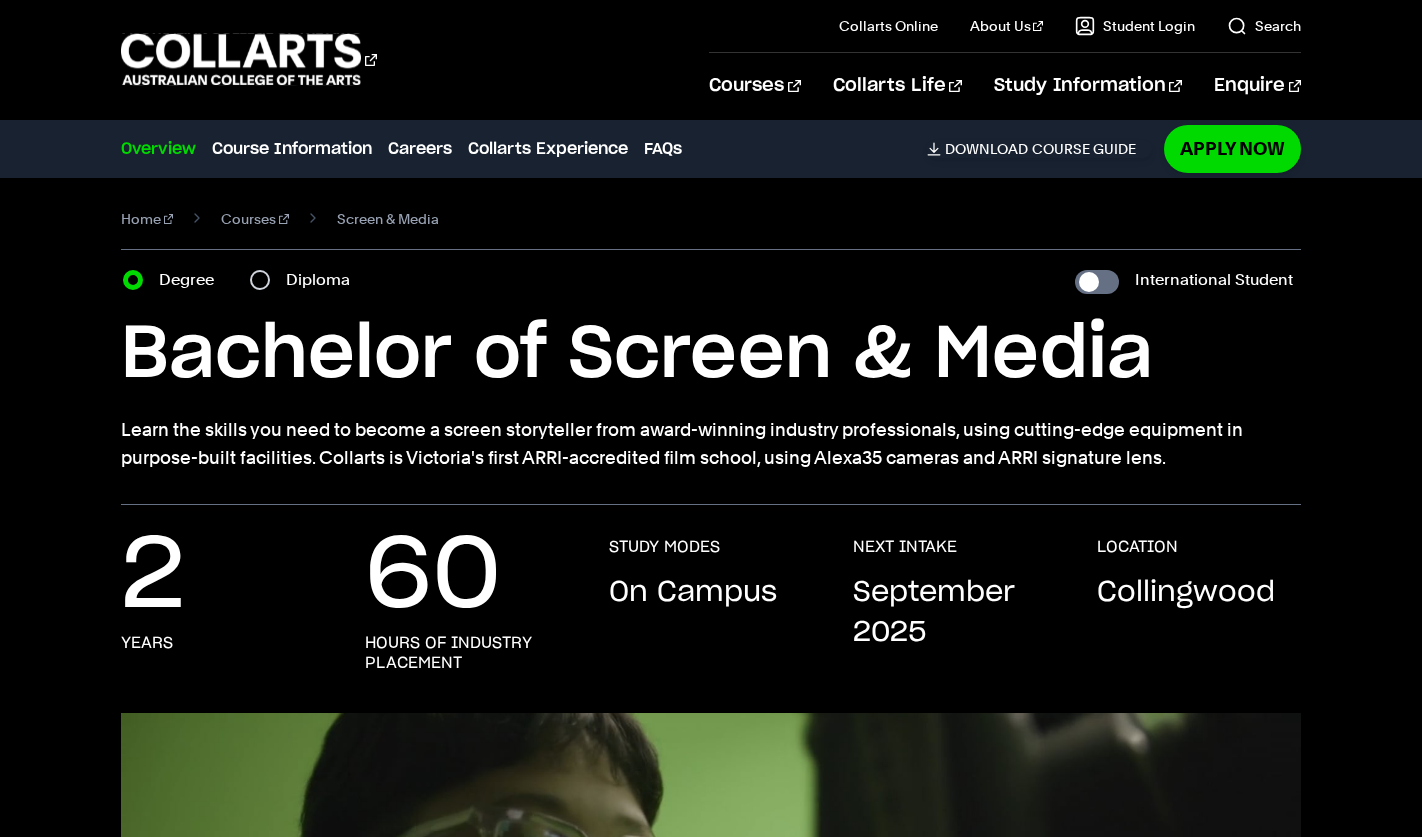 scroll, scrollTop: 0, scrollLeft: 0, axis: both 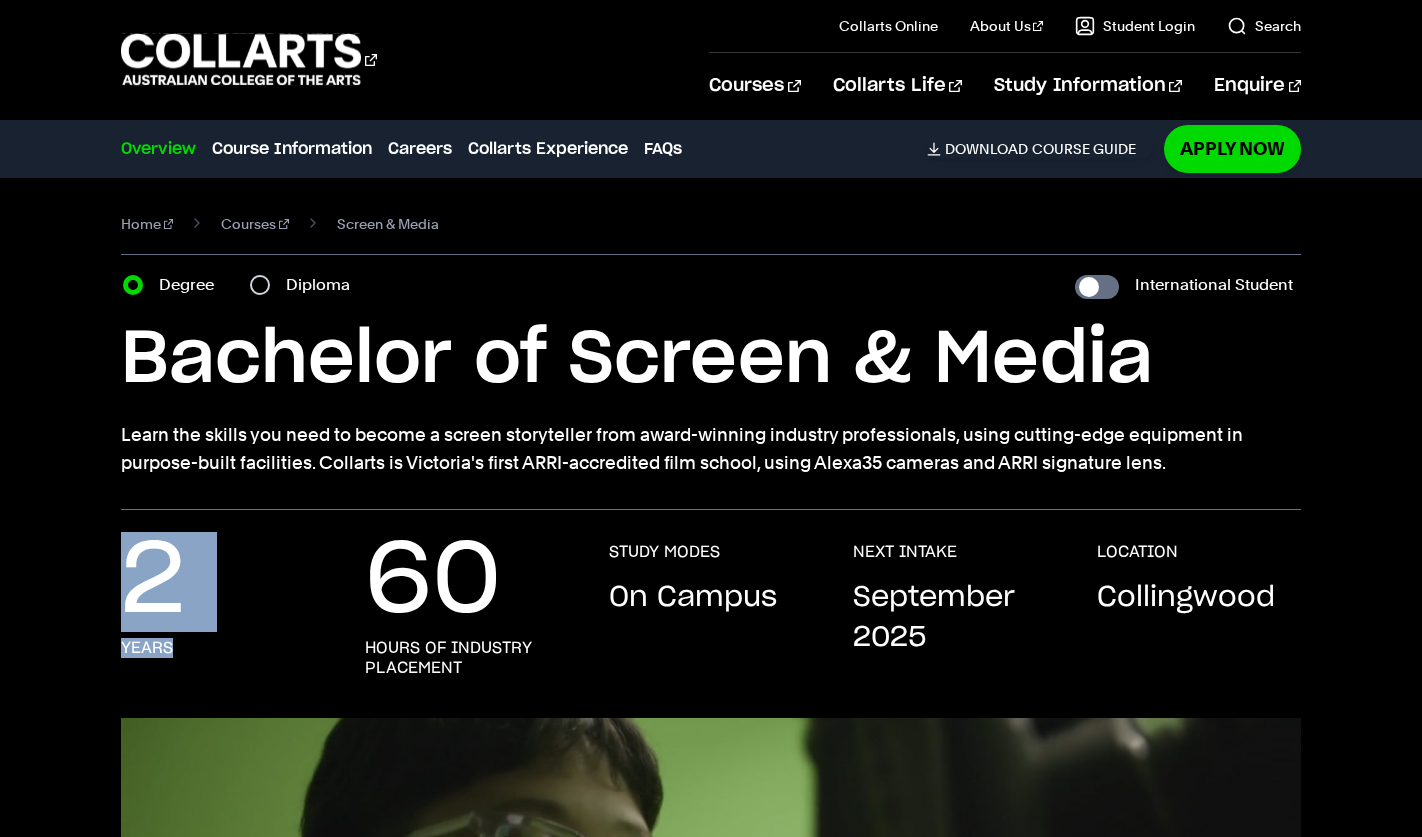 drag, startPoint x: 129, startPoint y: 584, endPoint x: 209, endPoint y: 649, distance: 103.077644 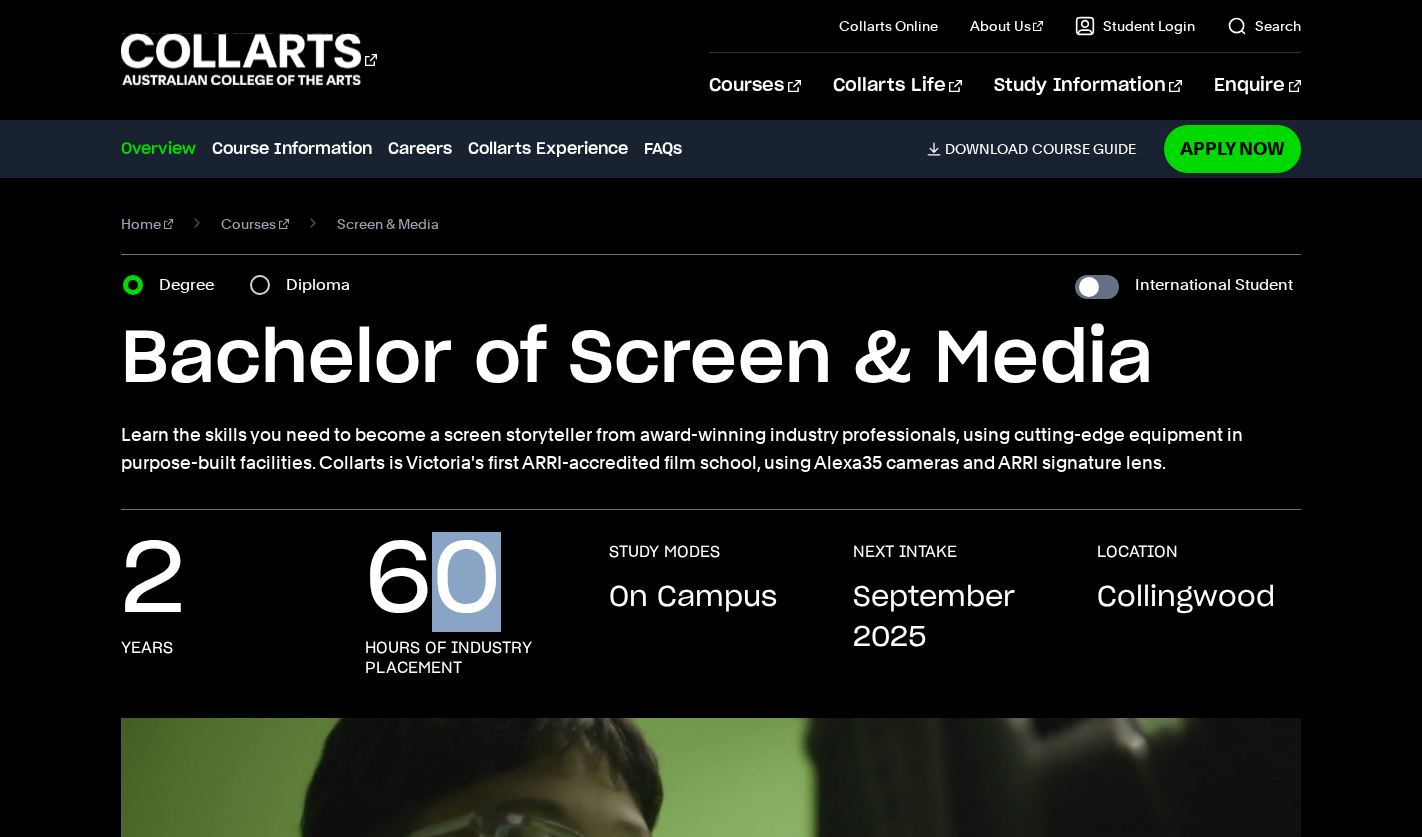drag, startPoint x: 435, startPoint y: 599, endPoint x: 484, endPoint y: 600, distance: 49.010204 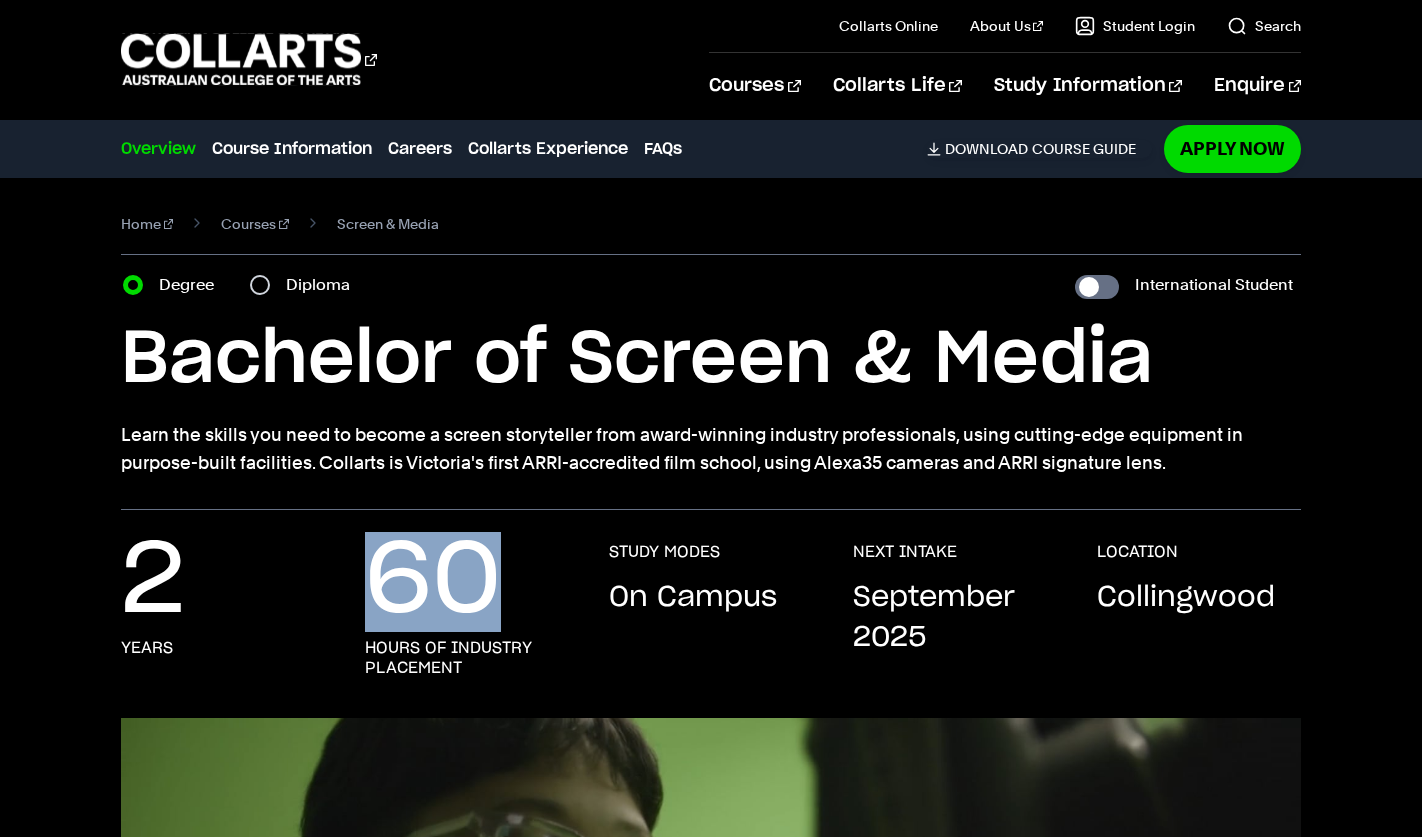 drag, startPoint x: 375, startPoint y: 588, endPoint x: 491, endPoint y: 608, distance: 117.71151 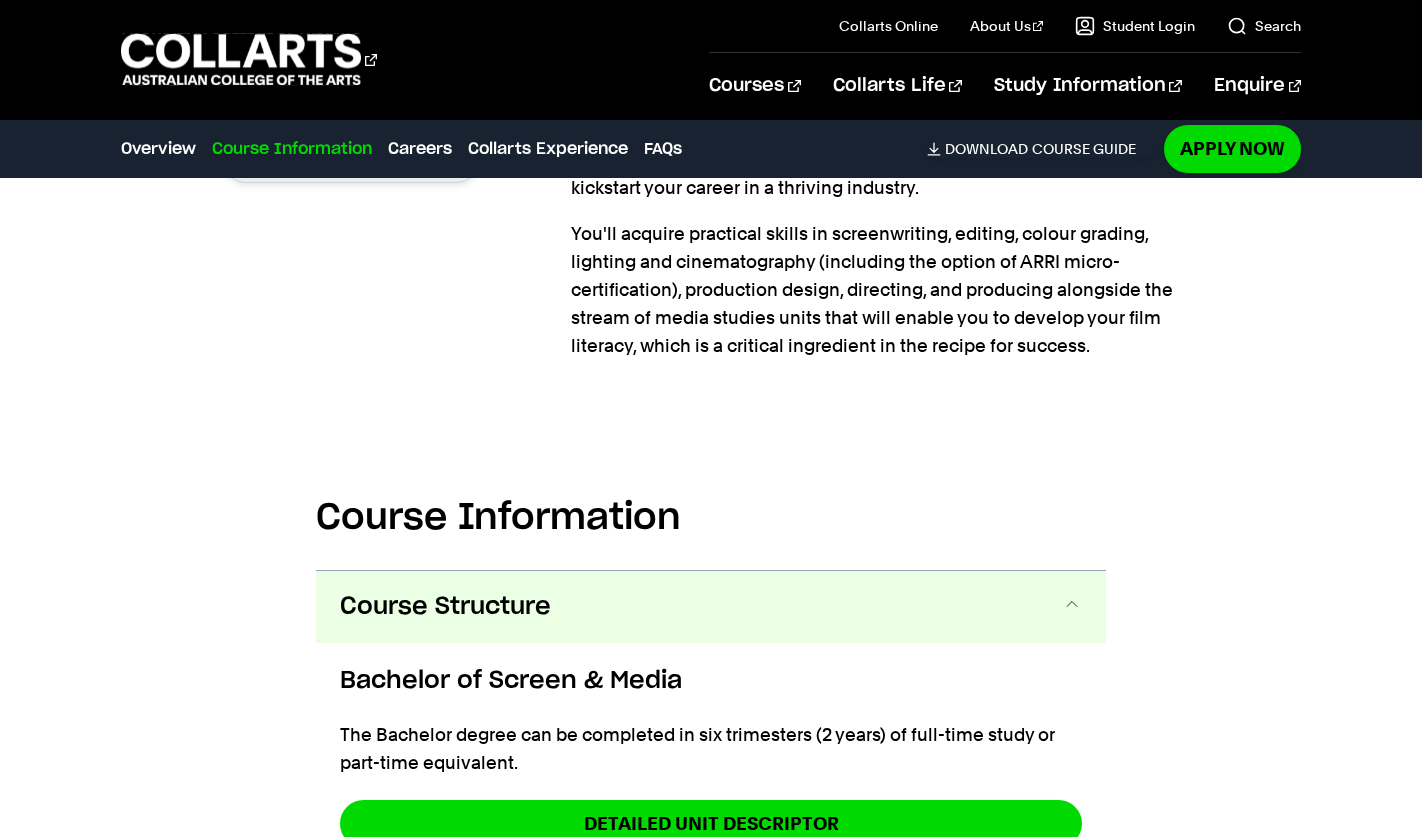 scroll, scrollTop: 1600, scrollLeft: 0, axis: vertical 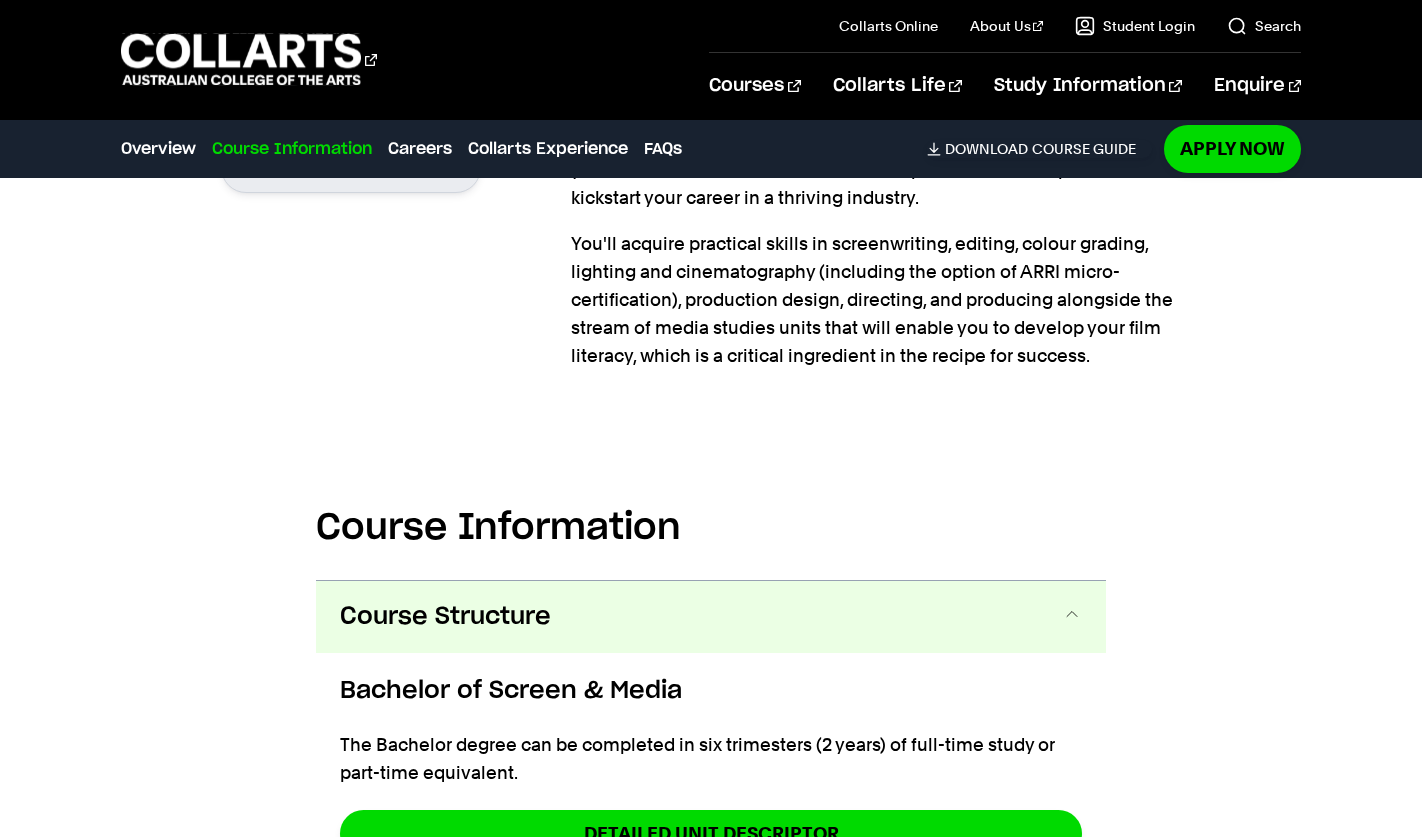 click on "Calling all storytellers
Join a creative community with a passion for filmmaking.
Apply Now
Download Guide
Collarts has a reputation for attracting industry-leading practitioners with a passion for teaching and mentoring . You’ll develop skills across all the stages of production, from ideation to distribution, allowing you to fully explore your creative ambitions.
Collarts is Victoria's first ARRI-accredited film school, using Alexa35 cameras and ARRI signature lens.
Apply Now
Download Guide" at bounding box center [711, 121] 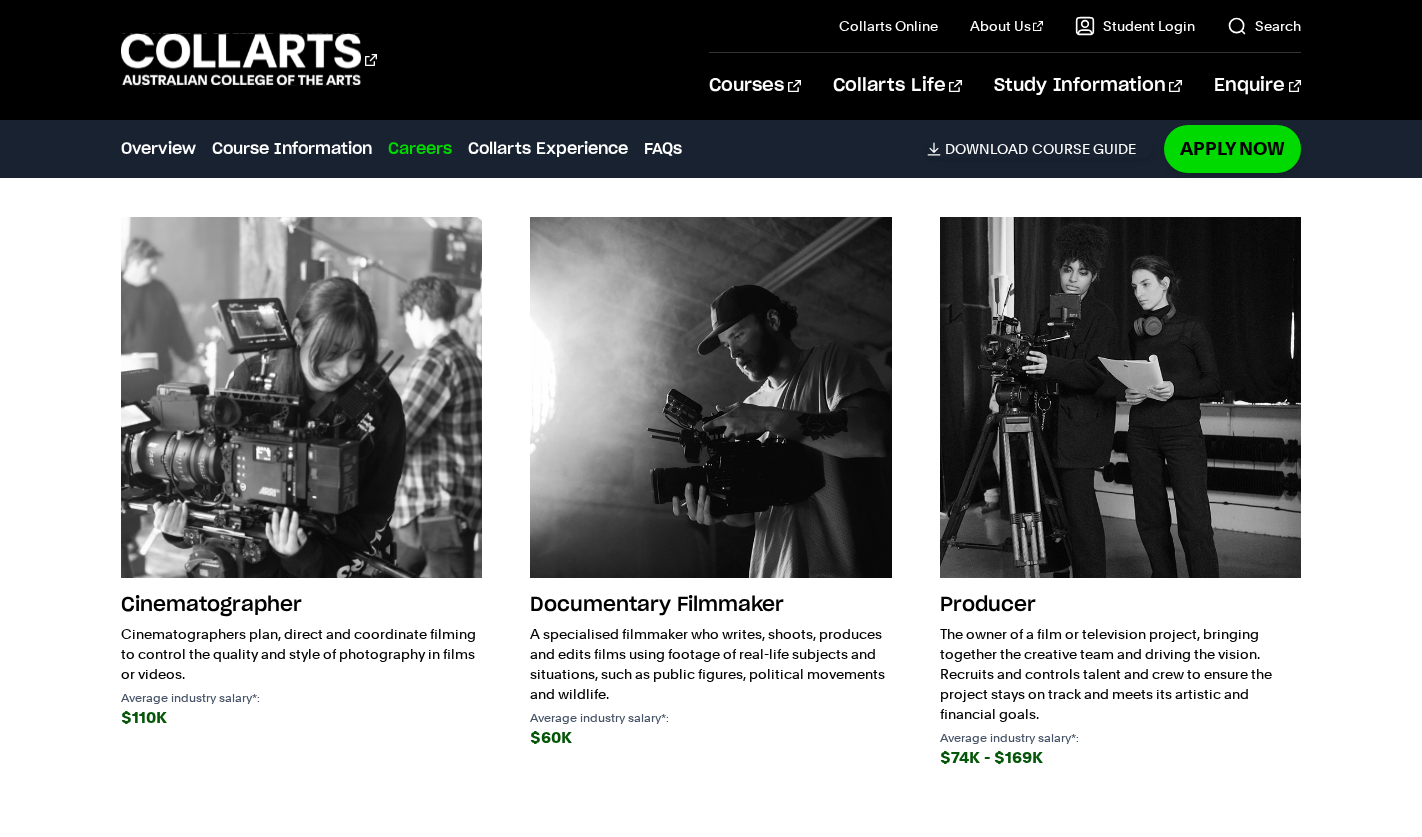 scroll, scrollTop: 4300, scrollLeft: 0, axis: vertical 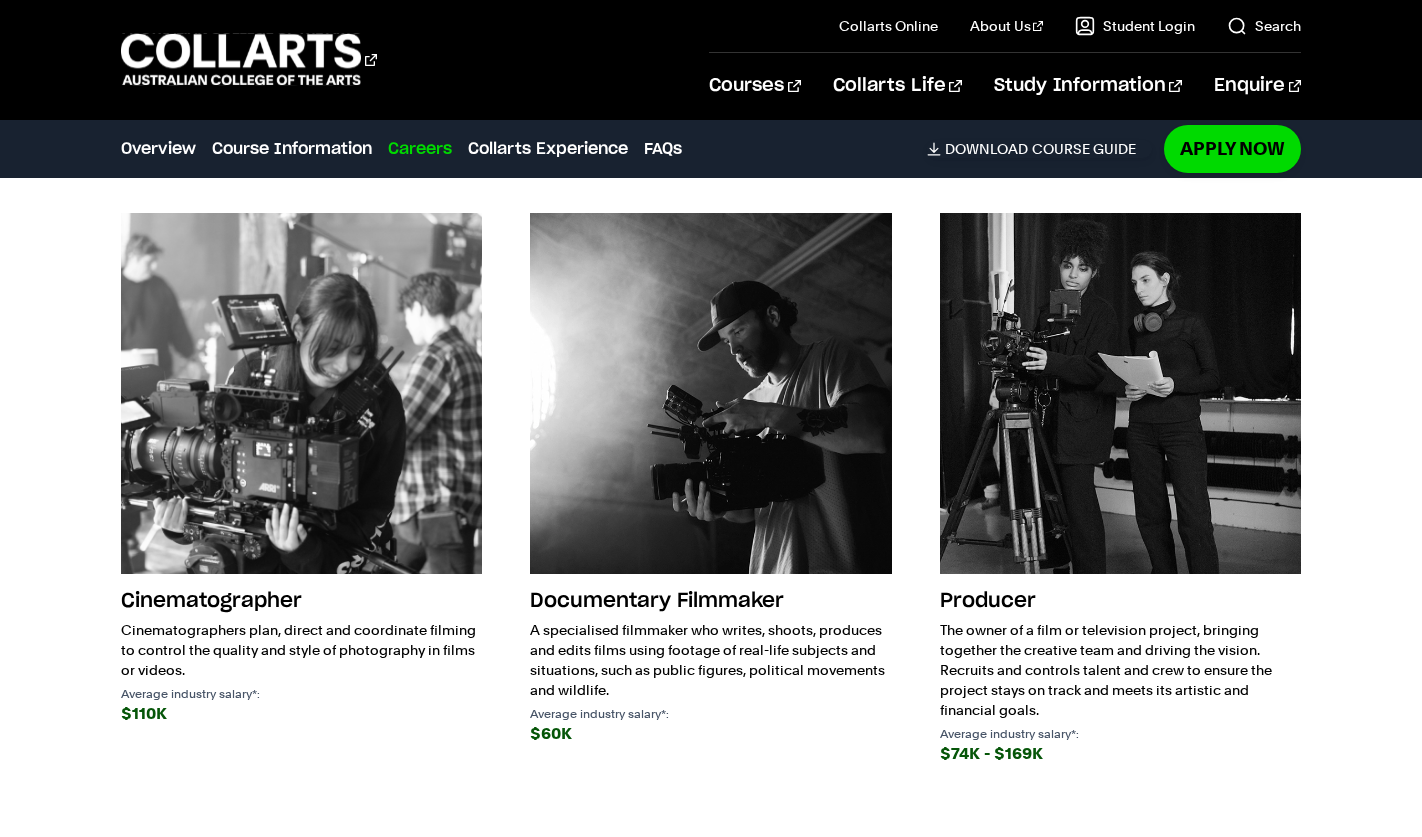 click on "Cinematographer
Cinematographers plan, direct and coordinate filming to control the quality and style of photography in films or videos.
Average industry salary*:
$110K
Documentary Filmmaker
Average industry salary*:
$60K
Producer" at bounding box center [711, 510] 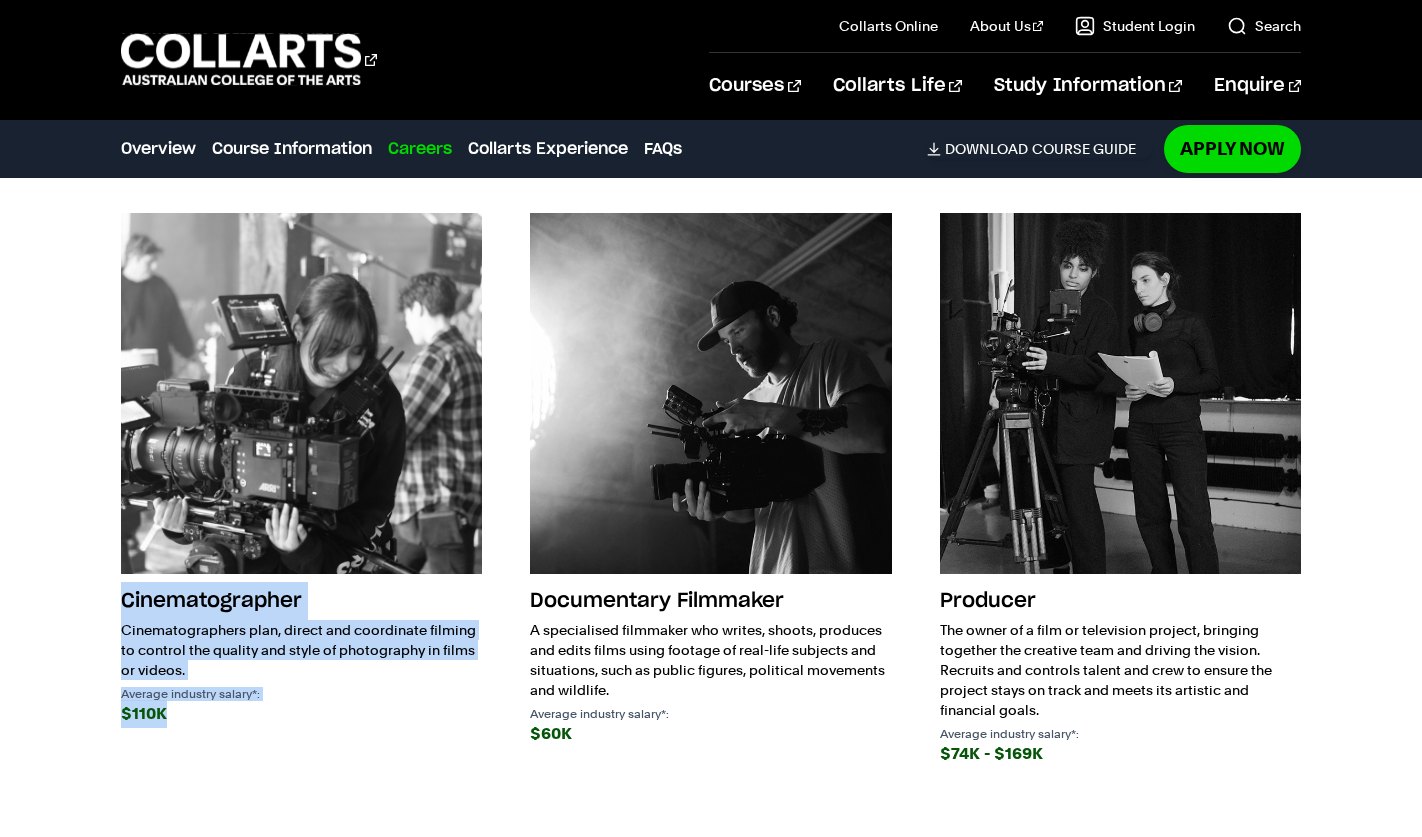 drag, startPoint x: 275, startPoint y: 684, endPoint x: 94, endPoint y: 556, distance: 221.68672 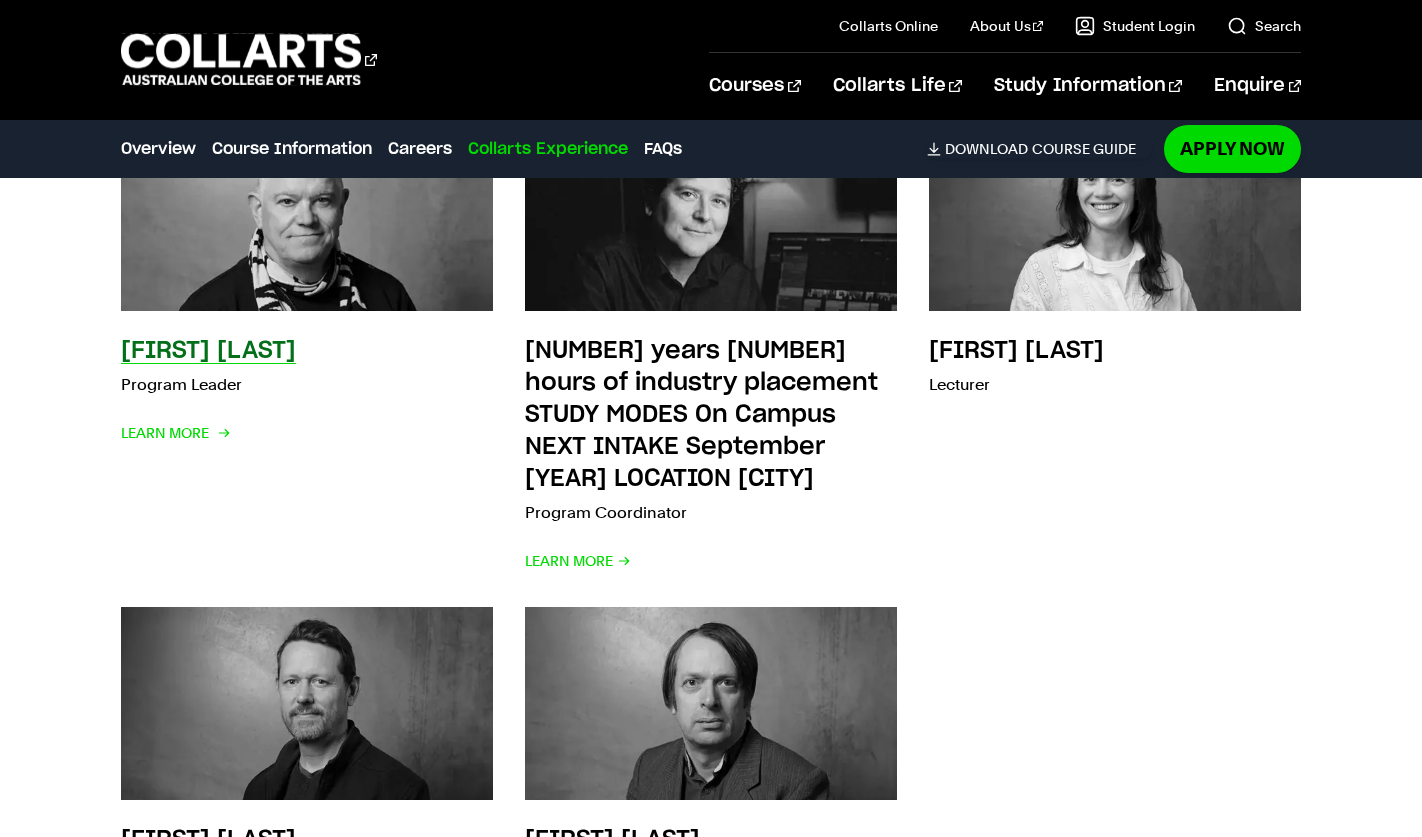 scroll, scrollTop: 7900, scrollLeft: 0, axis: vertical 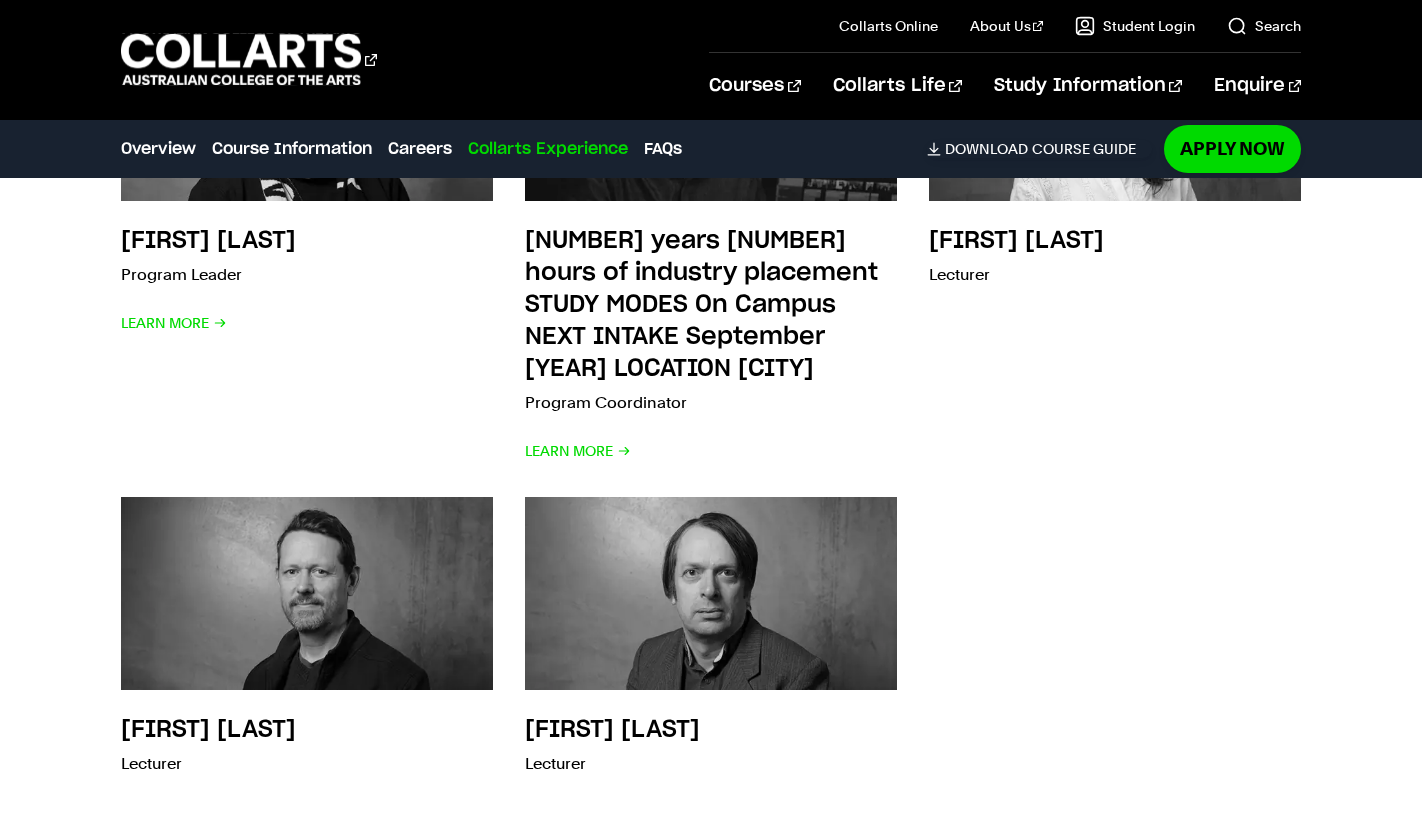 click on "Meet your faculty
Sean Cousins
Program Leader
Learn More
Tristan Meredith
Program Coordinator
Learn More" at bounding box center [711, 373] 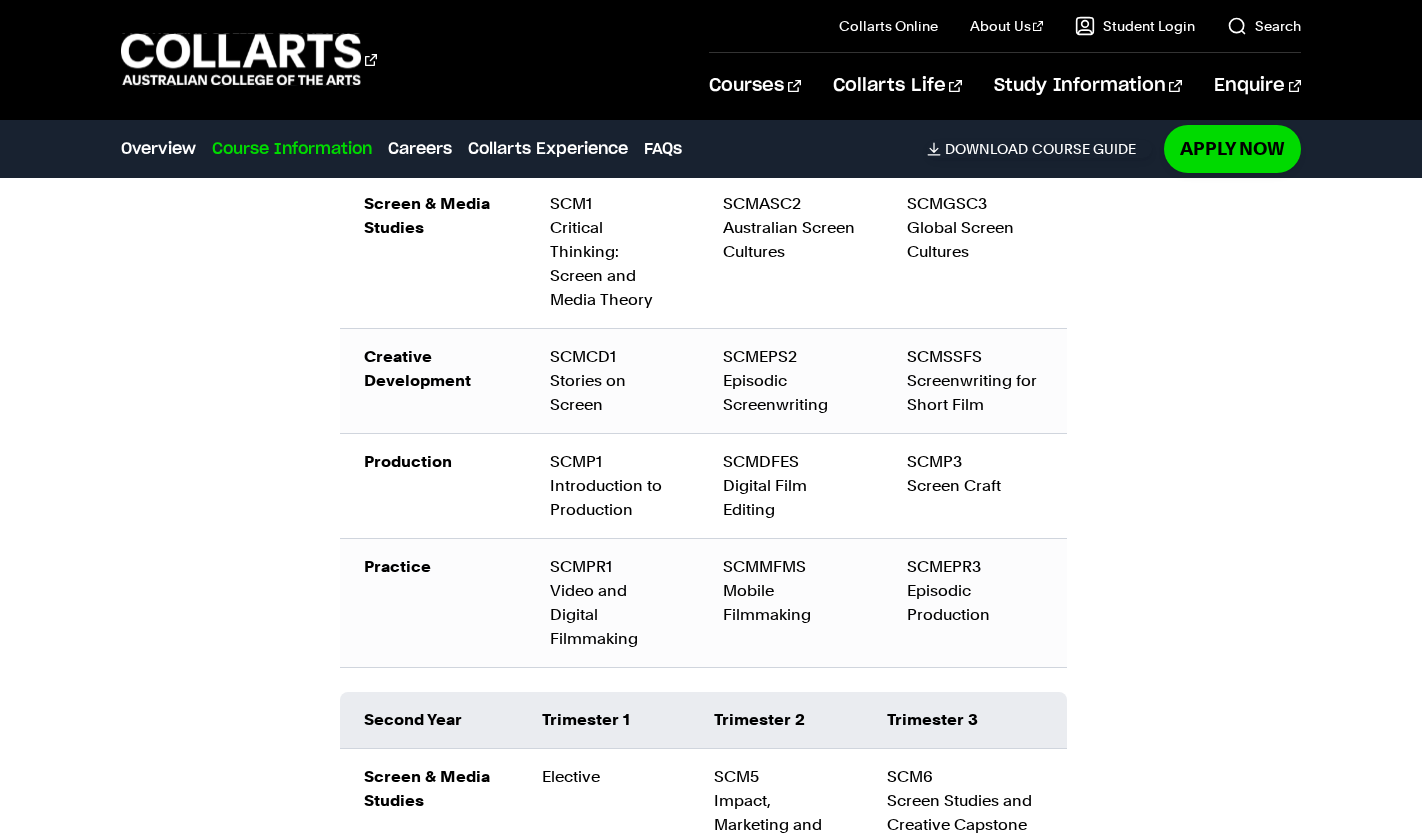 scroll, scrollTop: 2400, scrollLeft: 0, axis: vertical 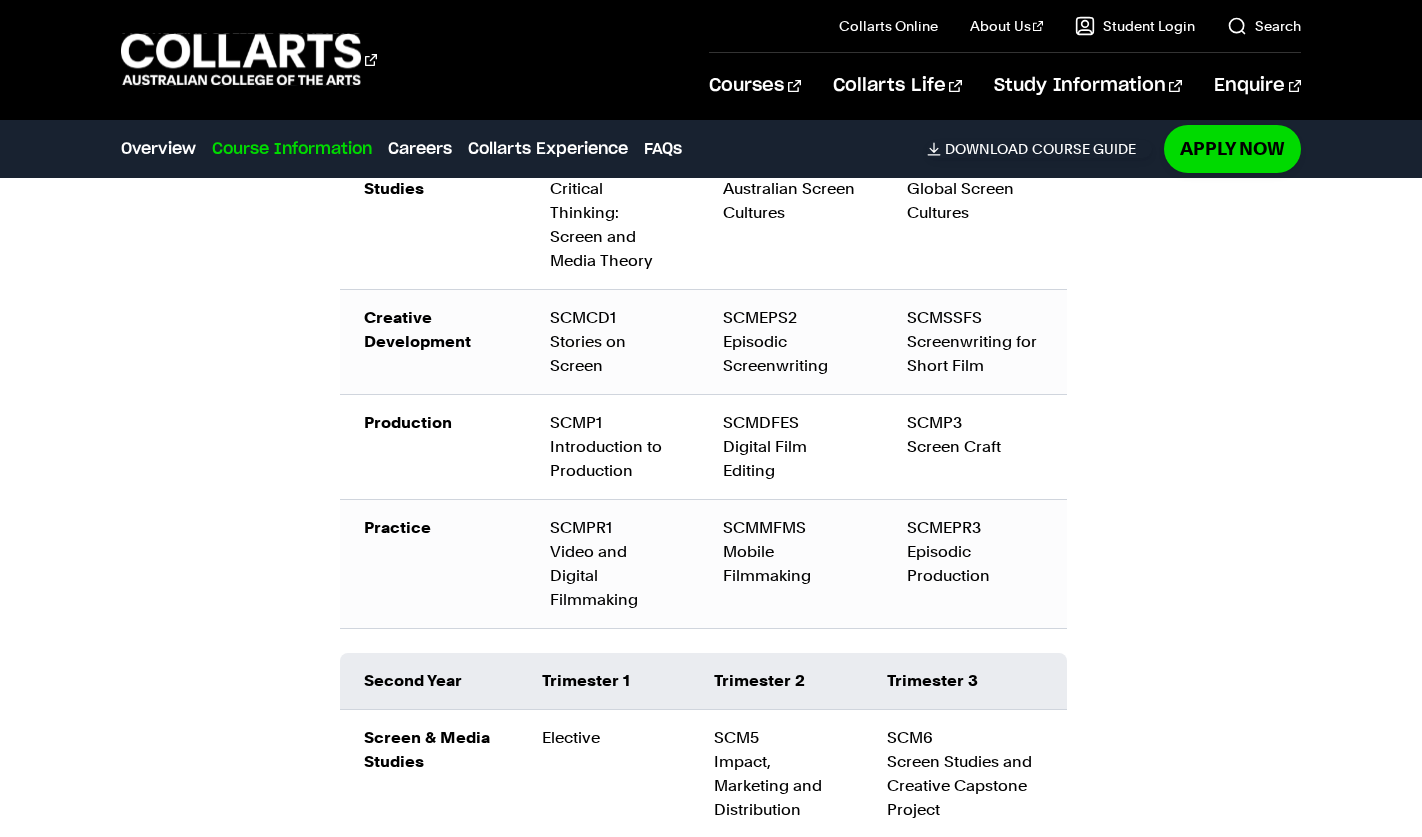 click on "Course Information
Course Structure
Bachelor of Screen & Media
The Bachelor degree can be completed in six trimesters (2 years) of full-time study or part-time equivalent.
DETAILED UNIT DESCRIPTOR
First Year
Trimester 1
Trimester 2
Trimester 3
Screen & Media Studies
SCM1 Critical Thinking: Screen and Media Theory
SCMASC2 Australian Screen Cultures
SCMGSC3 Global Screen Cultures" at bounding box center (711, 582) 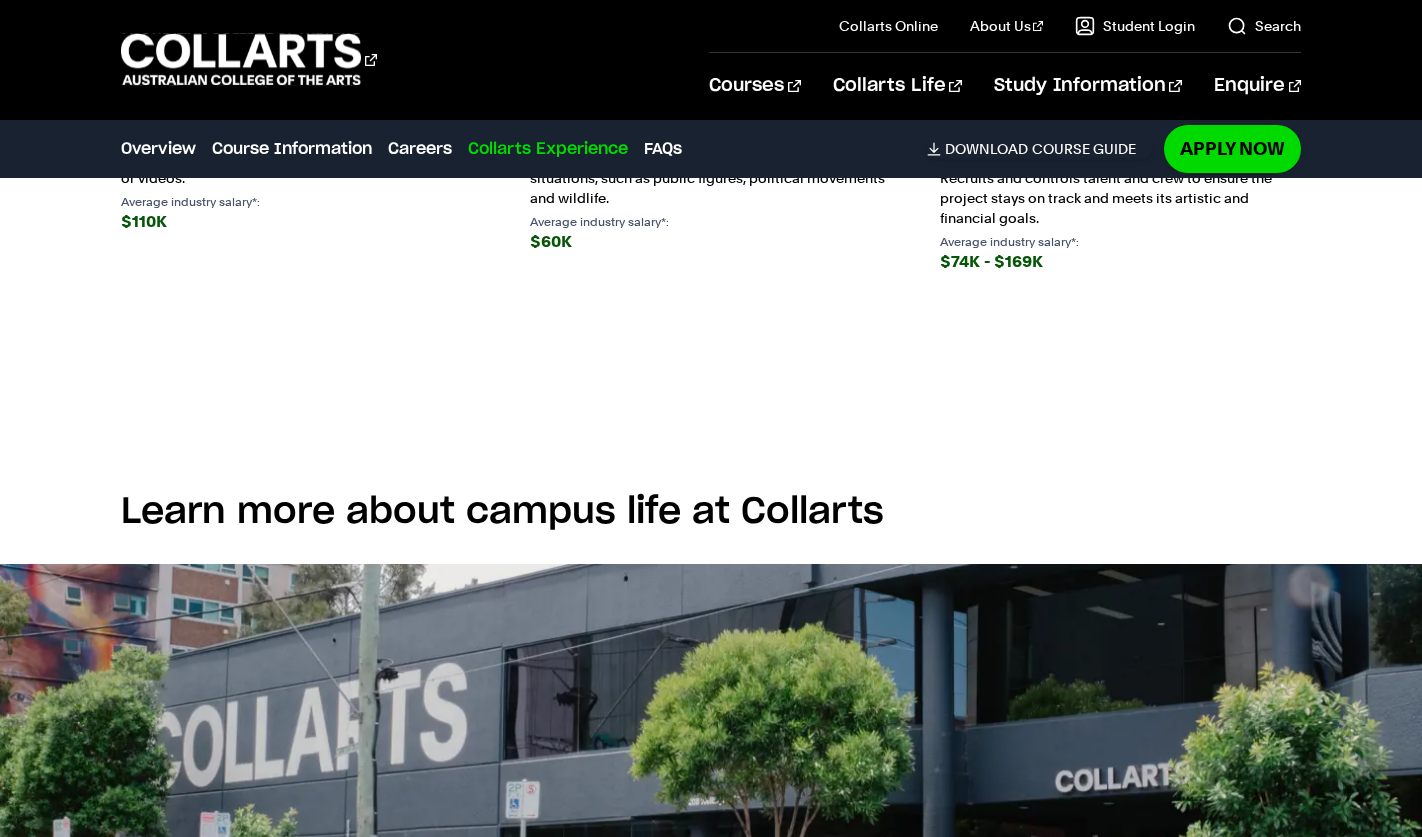 scroll, scrollTop: 4800, scrollLeft: 0, axis: vertical 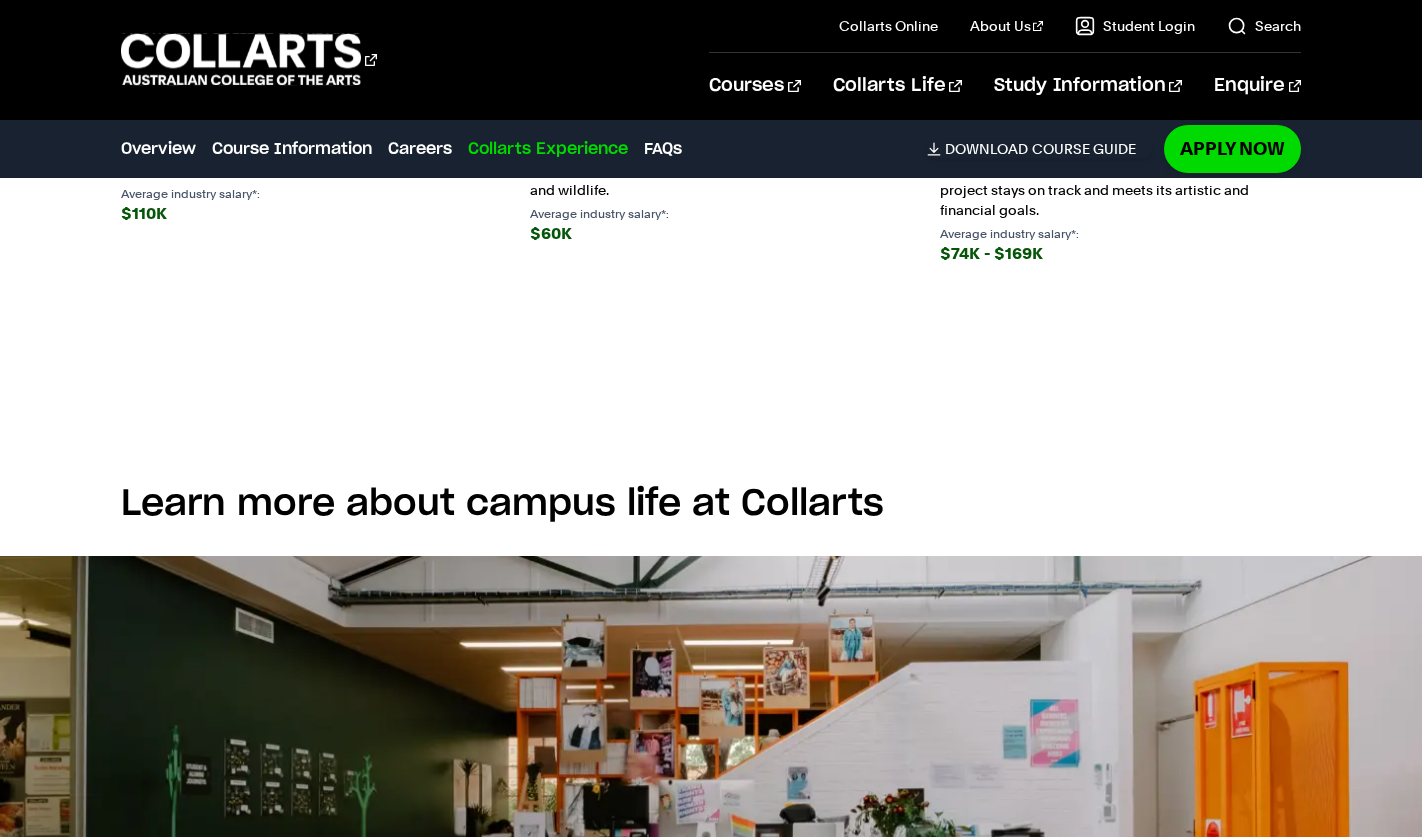 click on "Learn more about campus life at Collarts
George St Campus
[NUMBER]/[NUMBER] George St, Fitzroy [STATE] [POSTAL_CODE]
Book a Campus Tour" at bounding box center [711, 851] 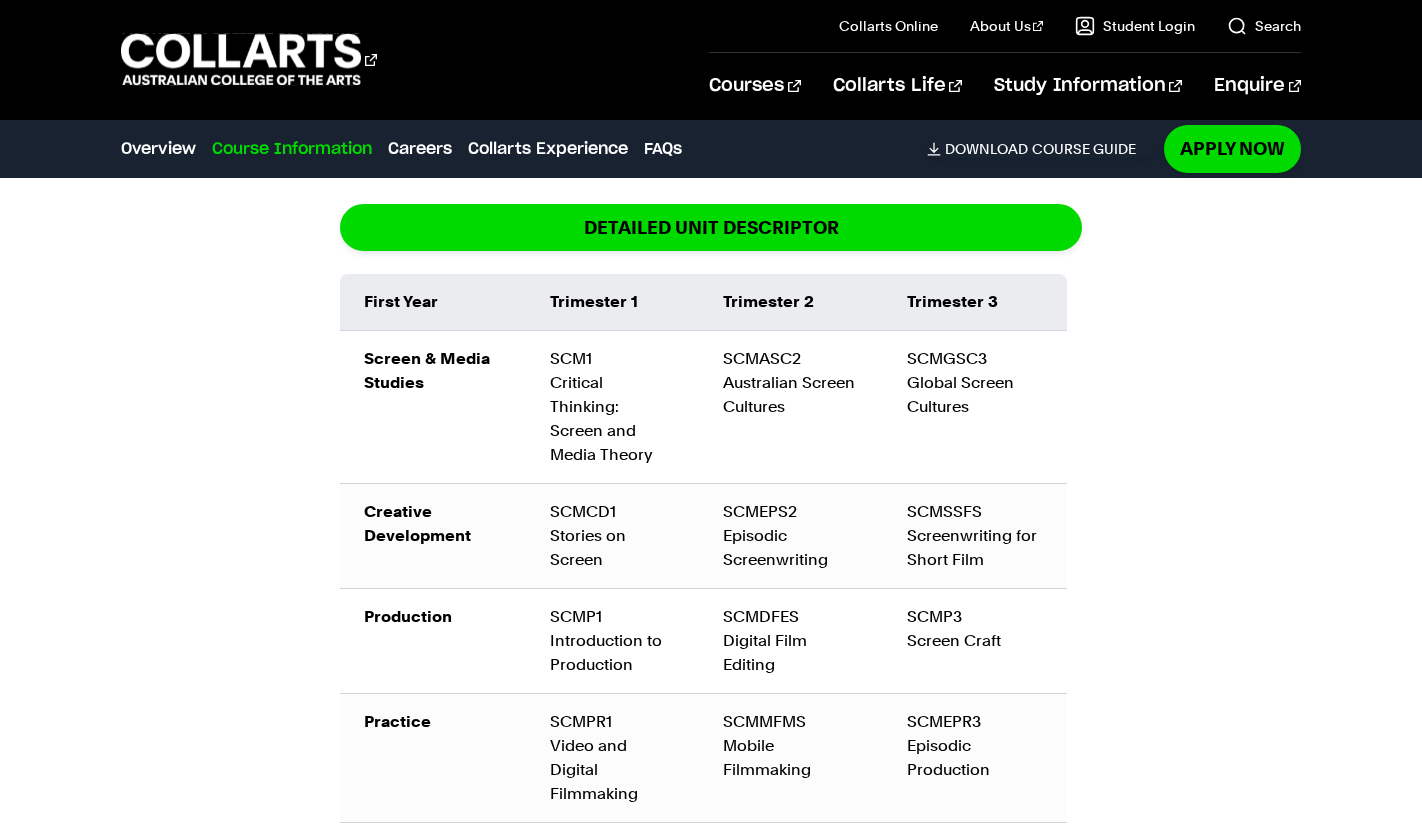 scroll, scrollTop: 2200, scrollLeft: 0, axis: vertical 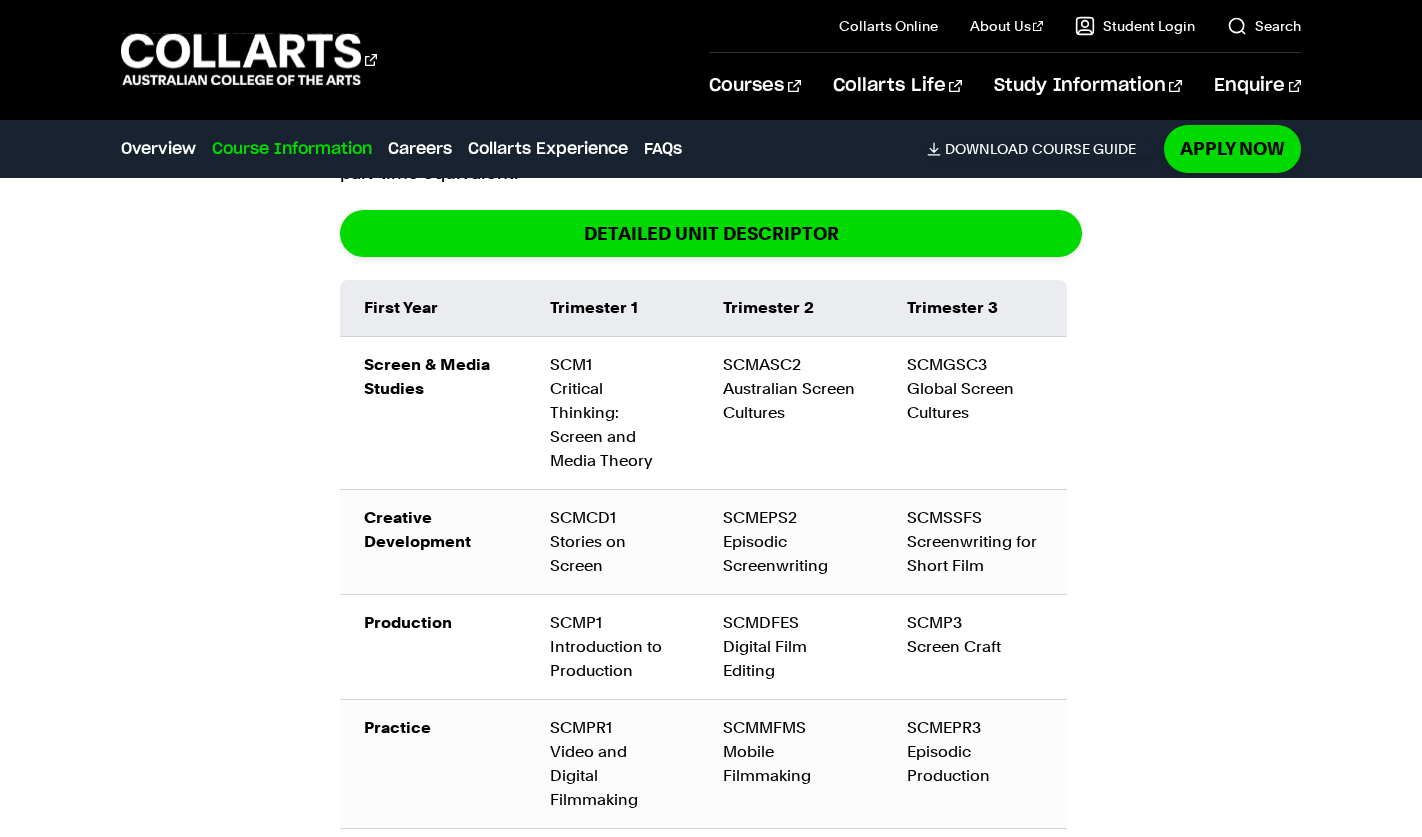 click on "First Year
Trimester 1
Trimester 2
Trimester 3
Screen & Media Studies
SCM1 Critical Thinking: Screen and Media Theory
SCMASC2 Australian Screen Cultures
SCMGSC3 Global Screen Cultures
Creative Development
SCMCD1 Stories on Screen
SCMEPS2 Episodic Screenwriting
SCMSSFS Screenwriting for Short Film
Production
SCMP1 Introduction to Production
SCMDFES Digital Film Editing
SCMP3 Screen Craft
Practice
SCMPR1 Video and Digital Filmmaking
SCMMFMS Mobile Filmmaking
SCMEPR3 Episodic Production" at bounding box center (711, 554) 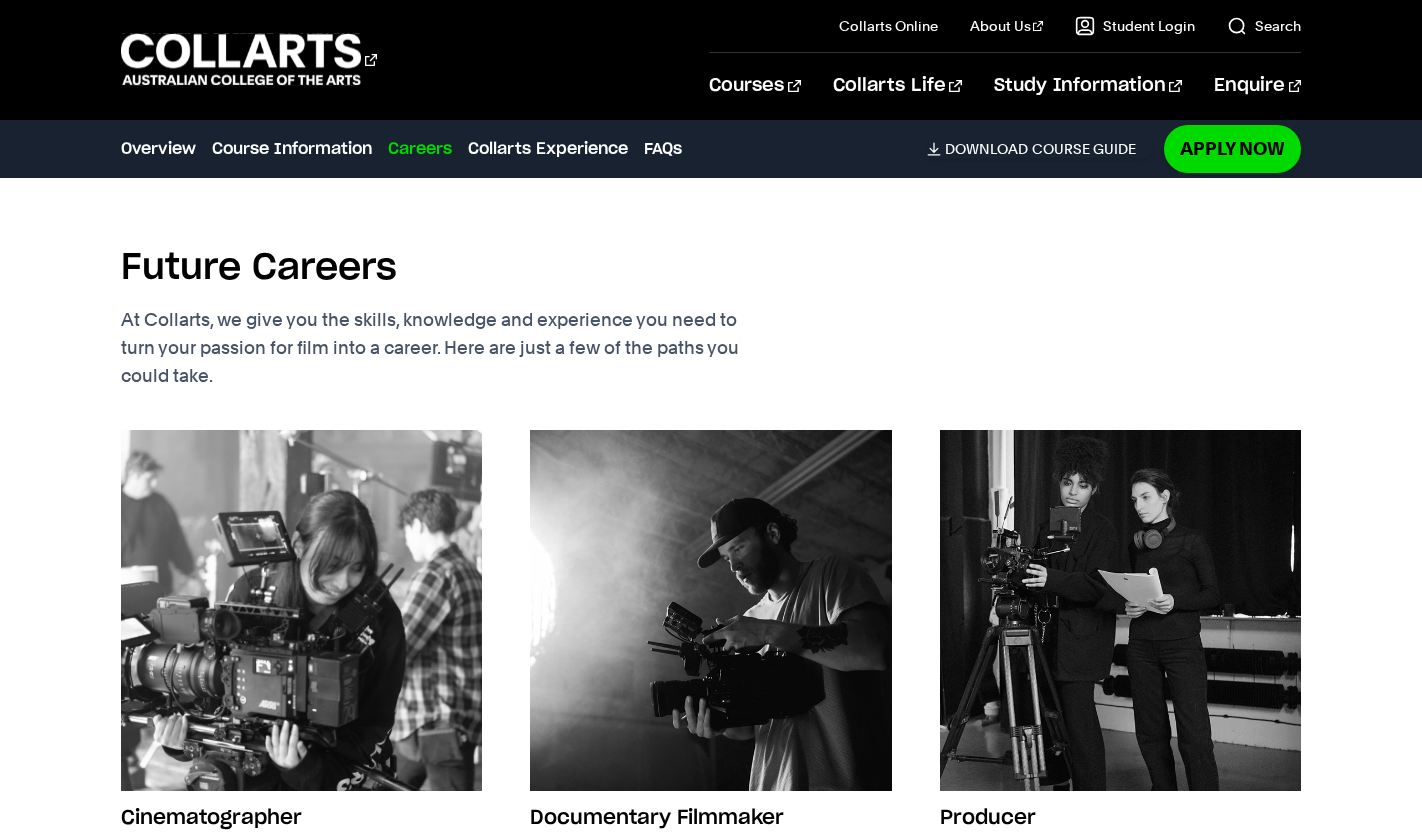 scroll, scrollTop: 4100, scrollLeft: 0, axis: vertical 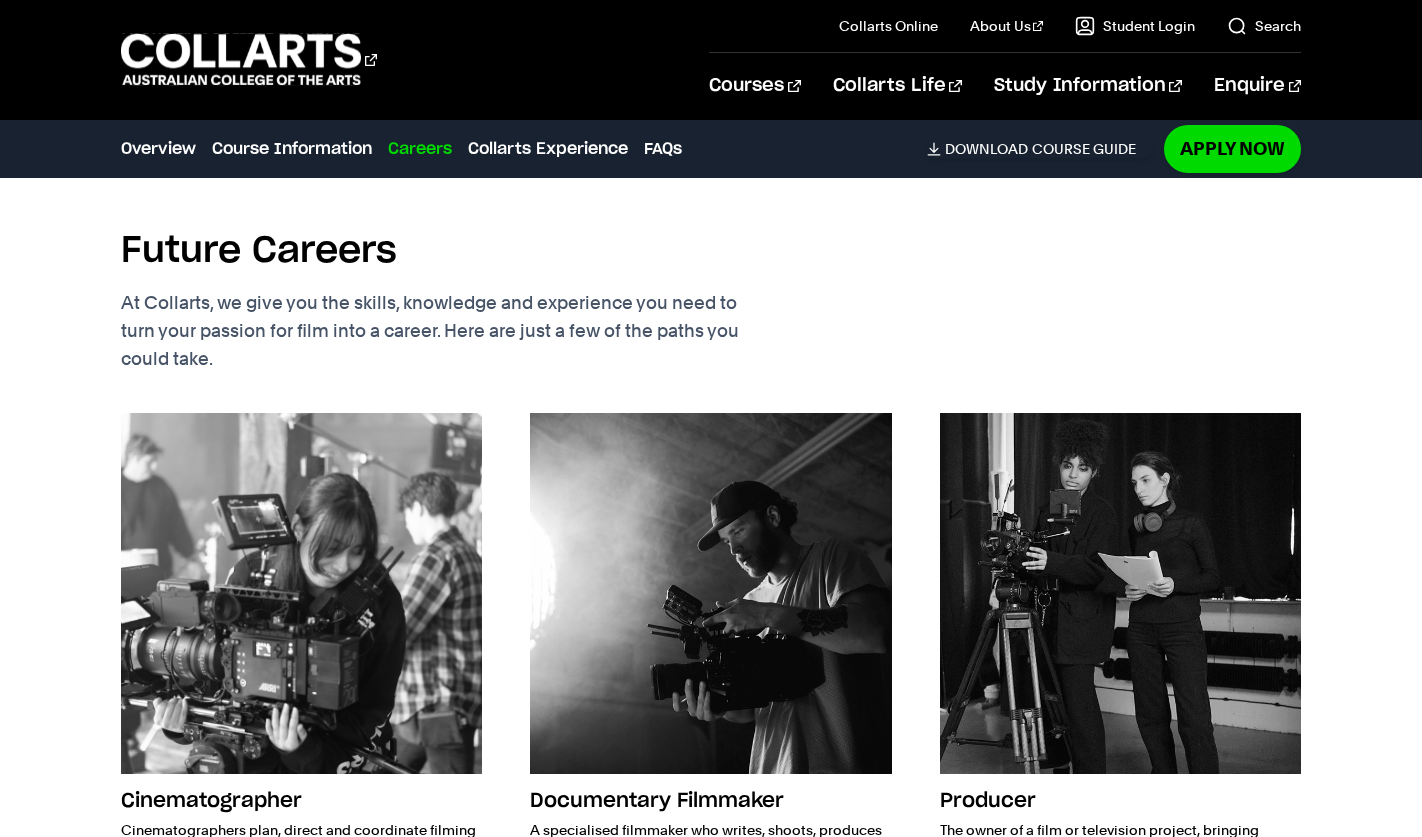 click on "Future Careers
At Collarts, we give you the skills, knowledge and experience you need to turn your passion for film into a career. Here are just a few of the paths you could take.
Cinematographer
Cinematographers plan, direct and coordinate filming to control the quality and style of photography in films or videos.
Average industry salary*:
$110K
$60K" at bounding box center (711, 622) 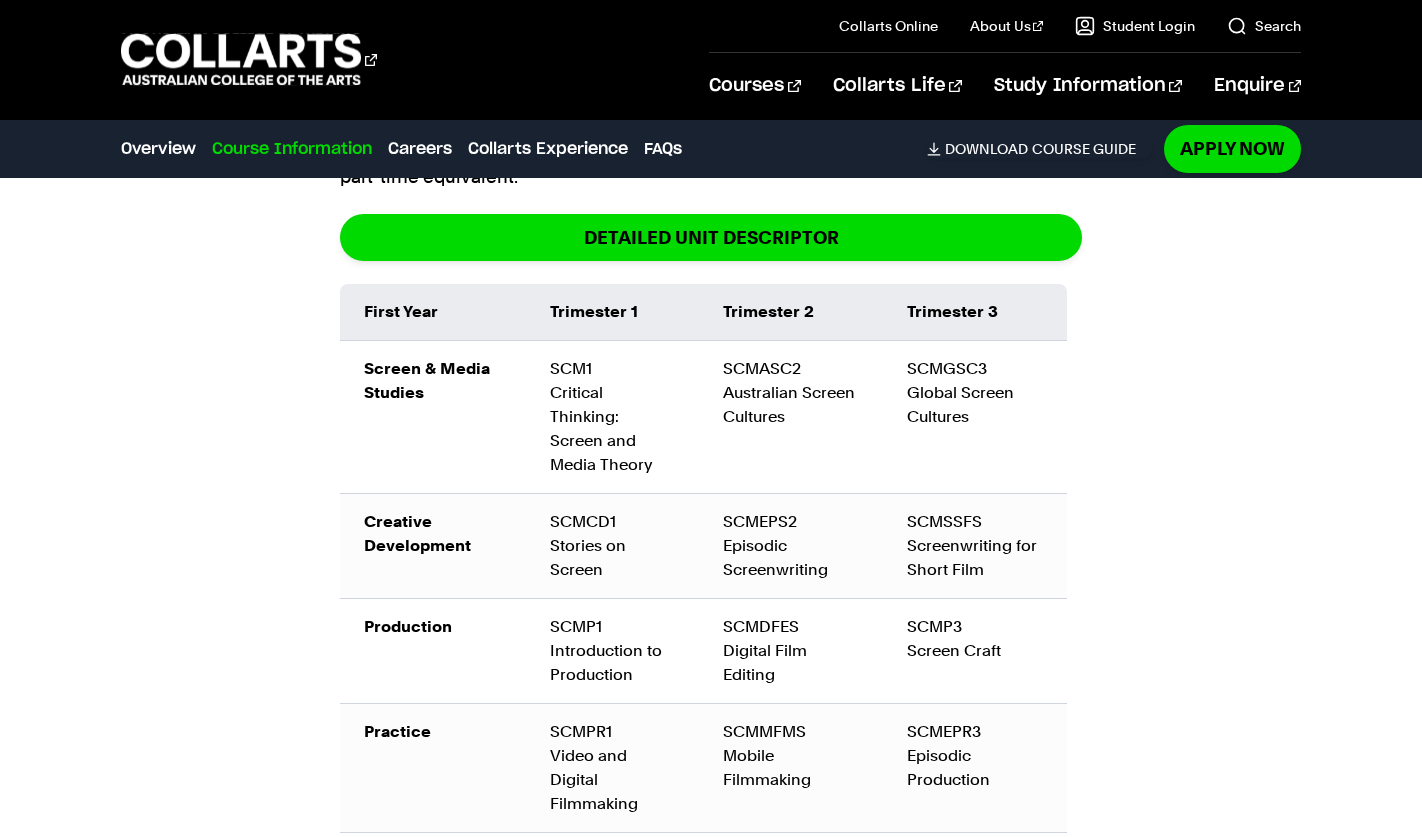 scroll, scrollTop: 2200, scrollLeft: 0, axis: vertical 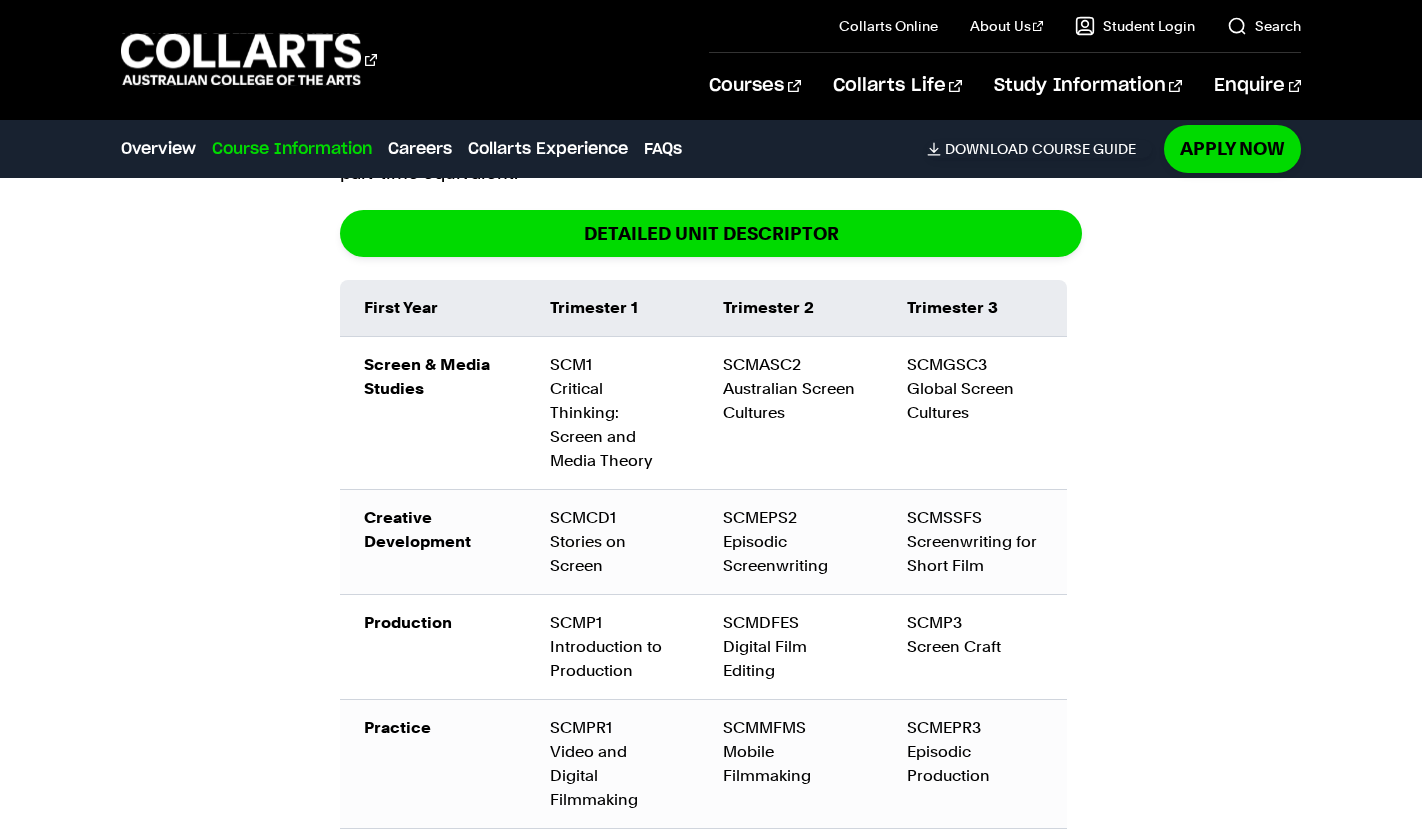 click on "Course Information
Course Structure
Bachelor of Screen & Media
The Bachelor degree can be completed in six trimesters (2 years) of full-time study or part-time equivalent.
DETAILED UNIT DESCRIPTOR
First Year
Trimester 1
Trimester 2
Trimester 3
Screen & Media Studies
SCM1 Critical Thinking: Screen and Media Theory
SCMASC2 Australian Screen Cultures
SCMGSC3 Global Screen Cultures" at bounding box center [711, 782] 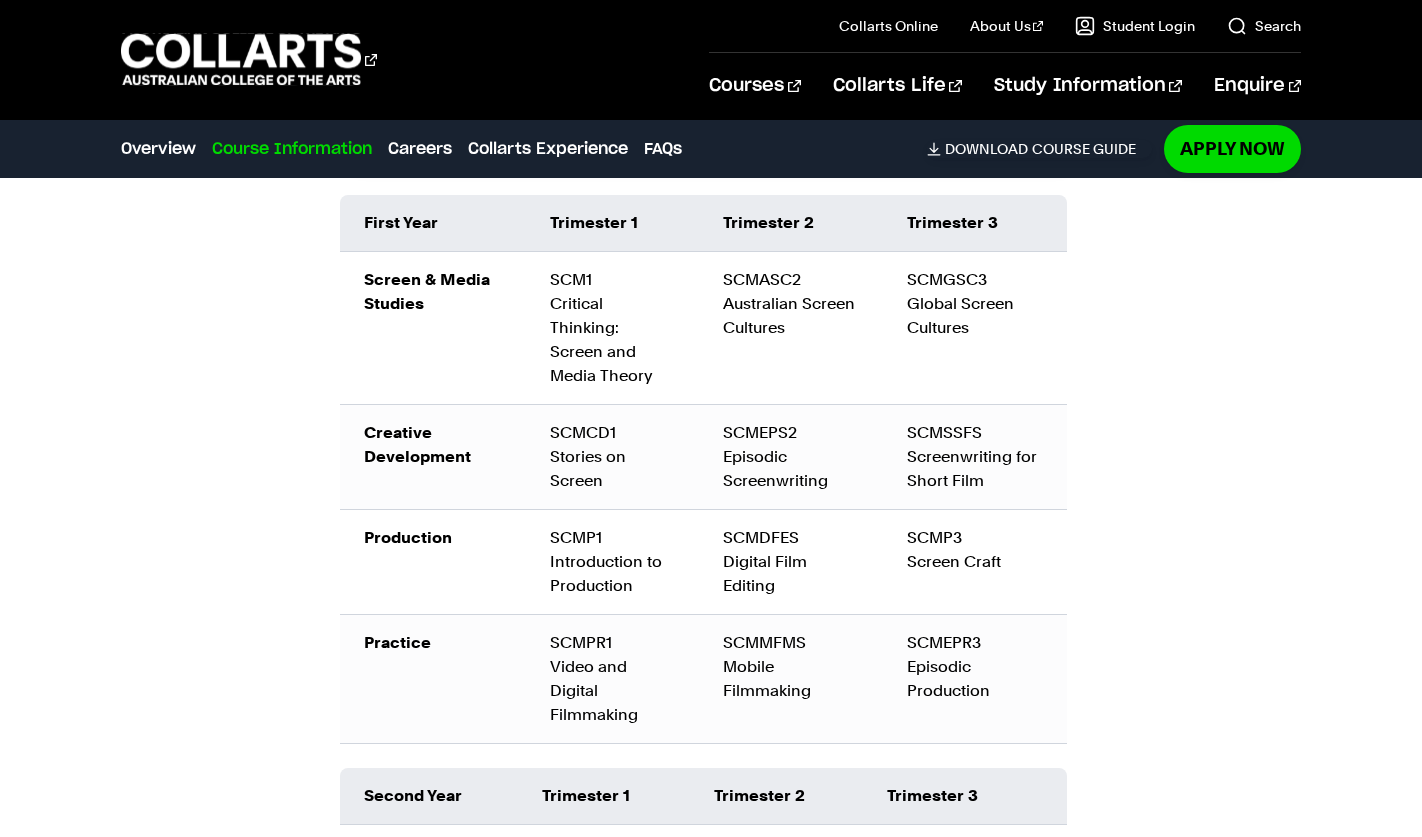 scroll, scrollTop: 2200, scrollLeft: 0, axis: vertical 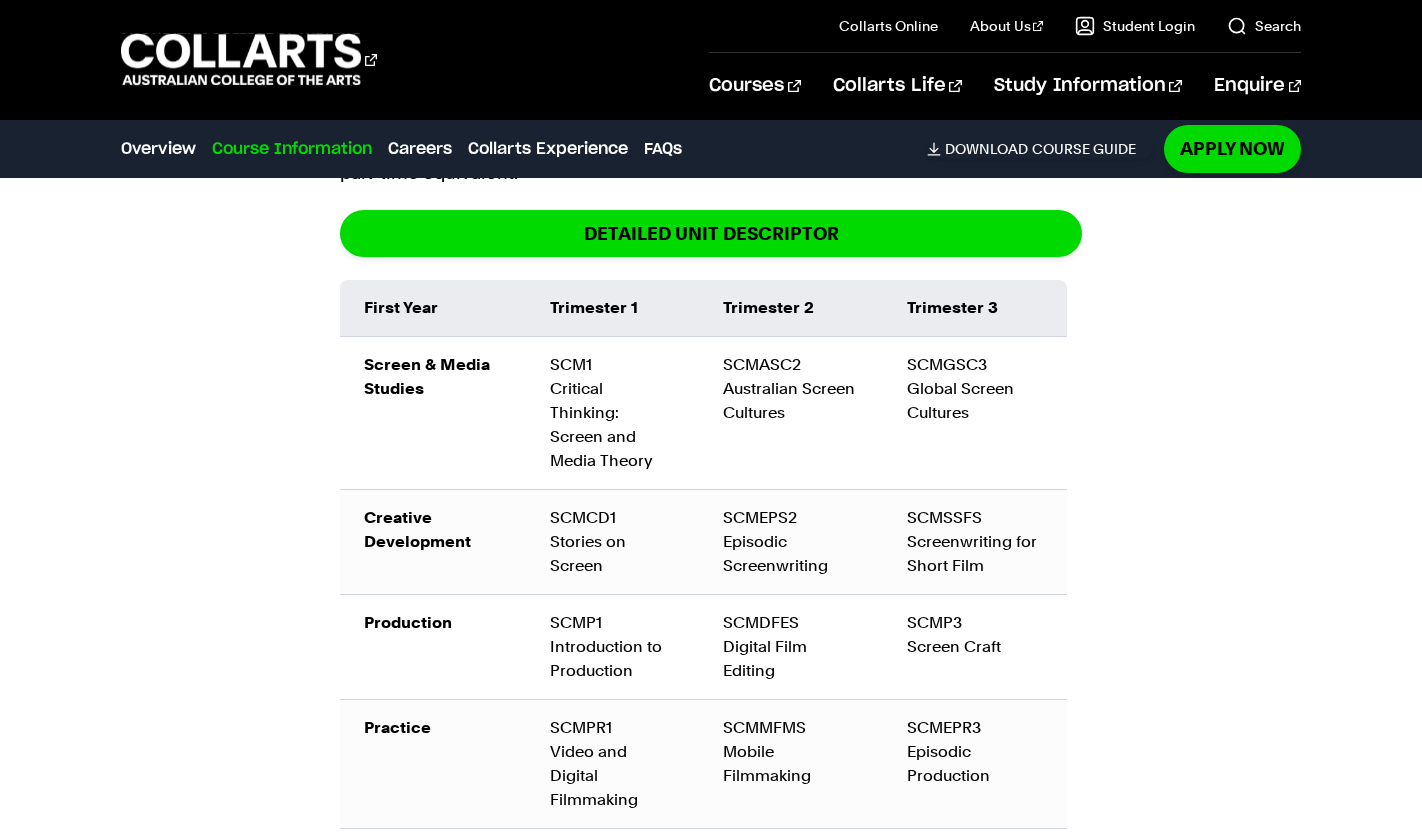 click on "Course Information
Course Structure
Bachelor of Screen & Media
The Bachelor degree can be completed in six trimesters (2 years) of full-time study or part-time equivalent.
DETAILED UNIT DESCRIPTOR
First Year
Trimester 1
Trimester 2
Trimester 3
Screen & Media Studies
SCM1 Critical Thinking: Screen and Media Theory
SCMASC2 Australian Screen Cultures
SCMGSC3 Global Screen Cultures" at bounding box center (711, 782) 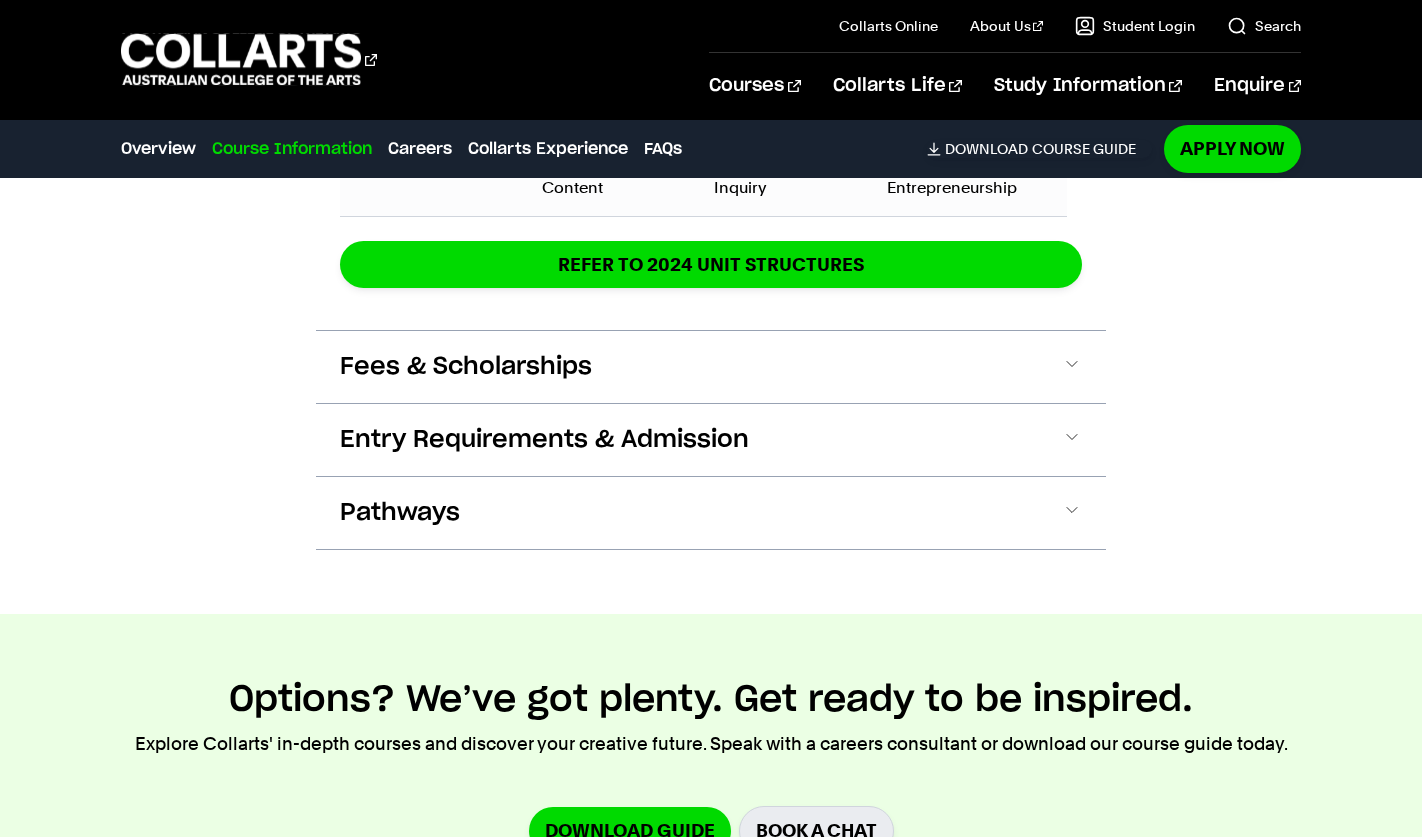 scroll, scrollTop: 3000, scrollLeft: 0, axis: vertical 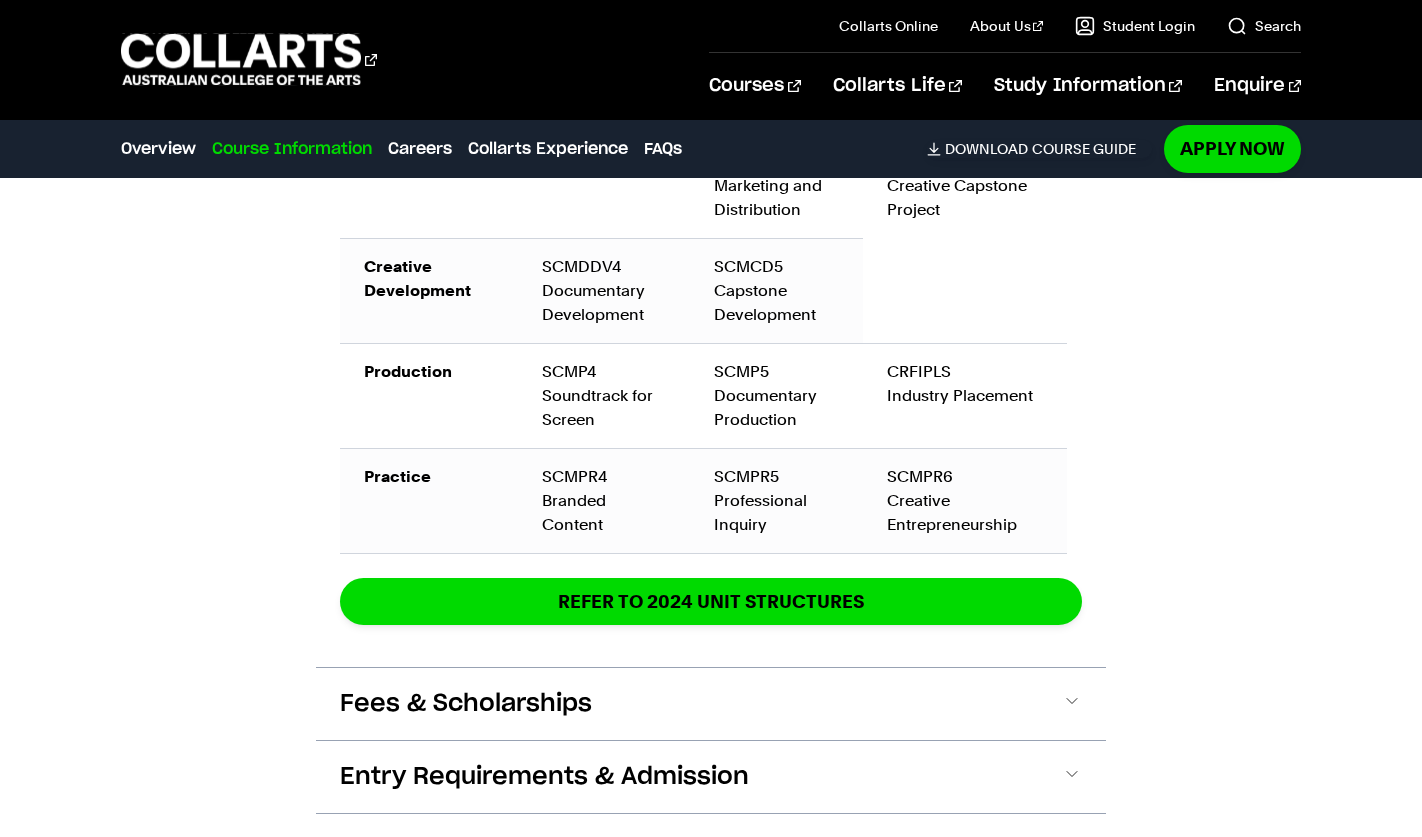 click on "Course Information
Course Structure
Bachelor of Screen & Media
The Bachelor degree can be completed in six trimesters (2 years) of full-time study or part-time equivalent.
DETAILED UNIT DESCRIPTOR
First Year
Trimester 1
Trimester 2
Trimester 3
Screen & Media Studies
SCM1 Critical Thinking: Screen and Media Theory
SCMASC2 Australian Screen Cultures
SCMGSC3 Global Screen Cultures" at bounding box center [711, -18] 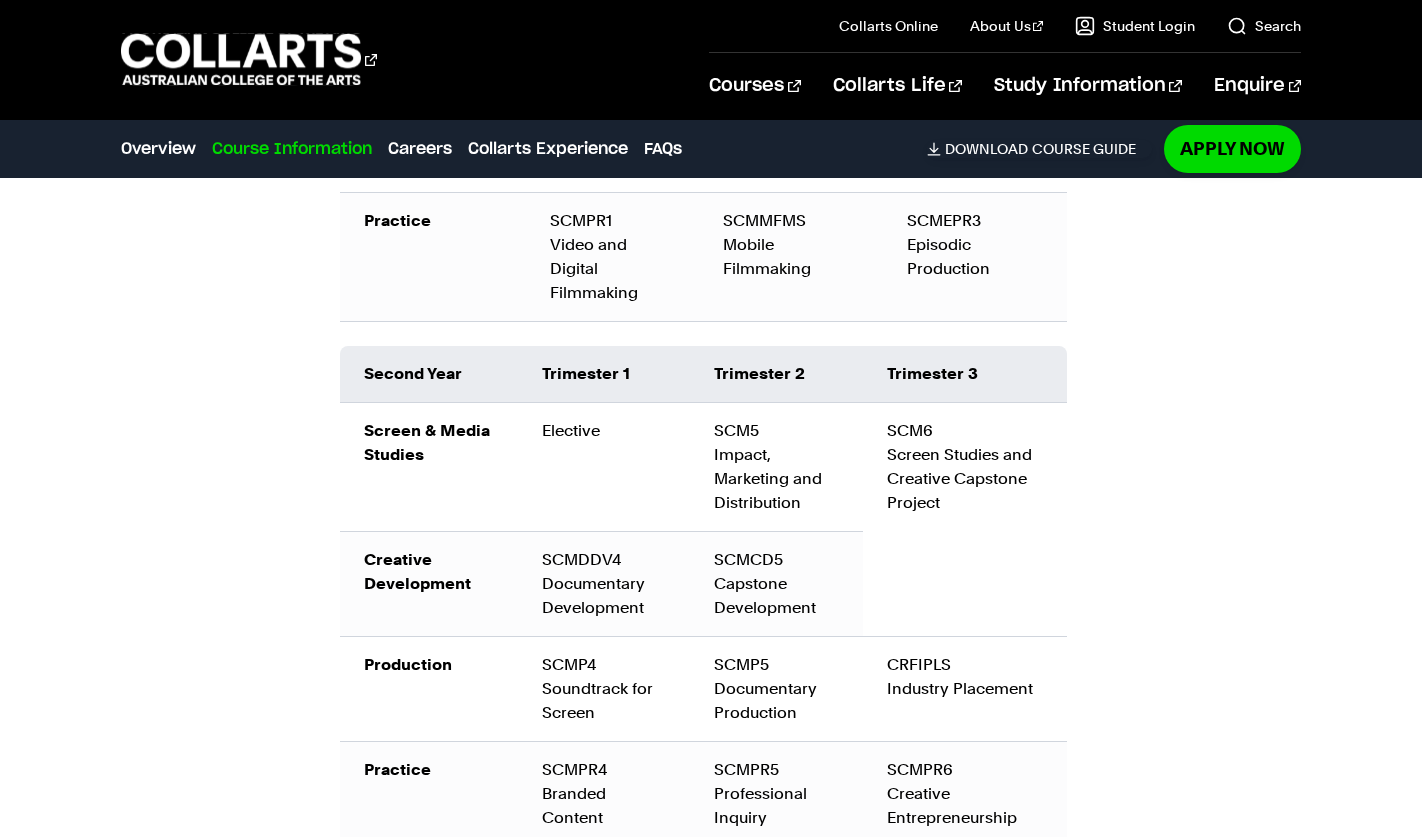 scroll, scrollTop: 2900, scrollLeft: 0, axis: vertical 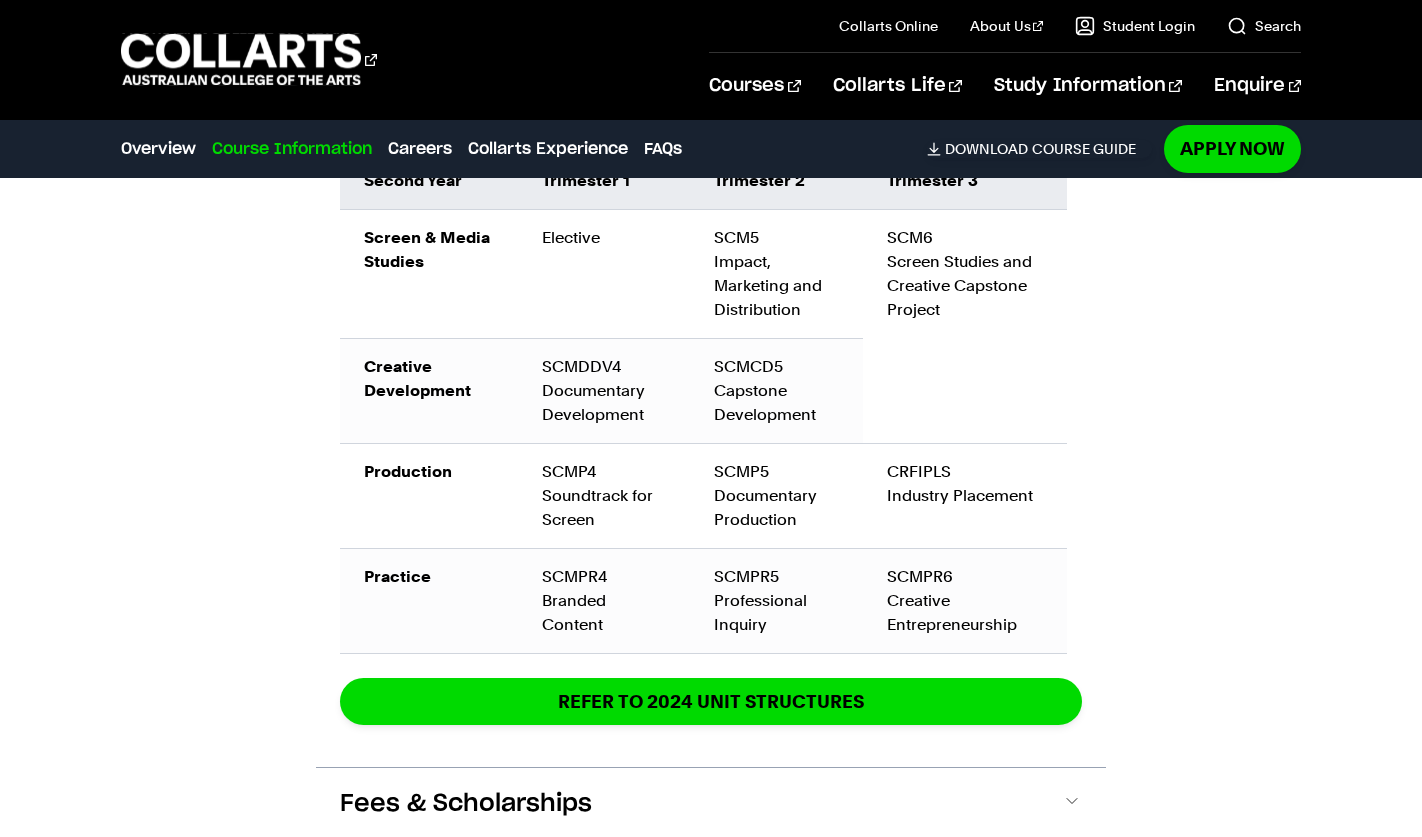 click on "Course Information
Course Structure
Bachelor of Screen & Media
The Bachelor degree can be completed in six trimesters (2 years) of full-time study or part-time equivalent.
DETAILED UNIT DESCRIPTOR
First Year
Trimester 1
Trimester 2
Trimester 3
Screen & Media Studies
SCM1 Critical Thinking: Screen and Media Theory
SCMASC2 Australian Screen Cultures
SCMGSC3 Global Screen Cultures" at bounding box center [711, 82] 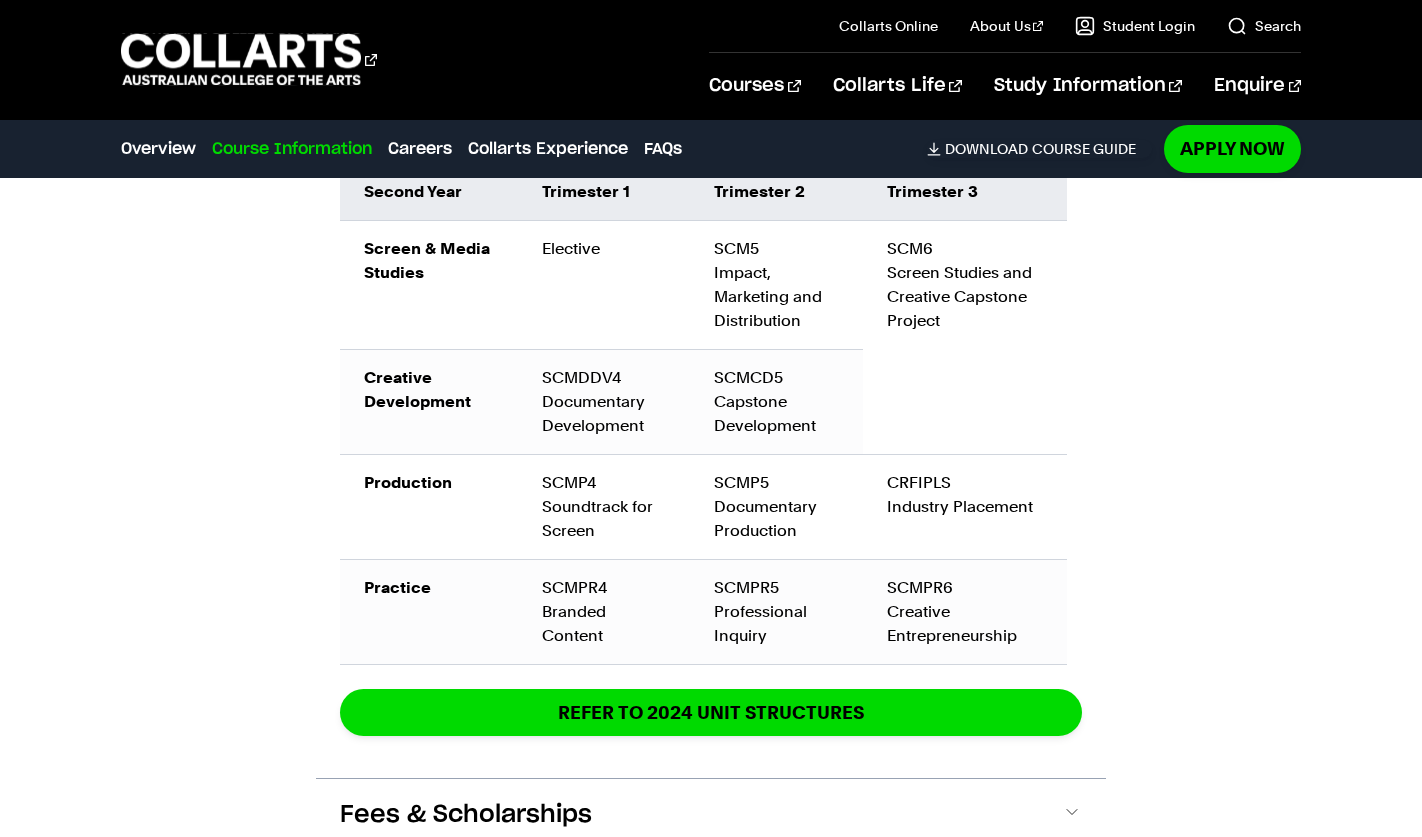 scroll, scrollTop: 2900, scrollLeft: 0, axis: vertical 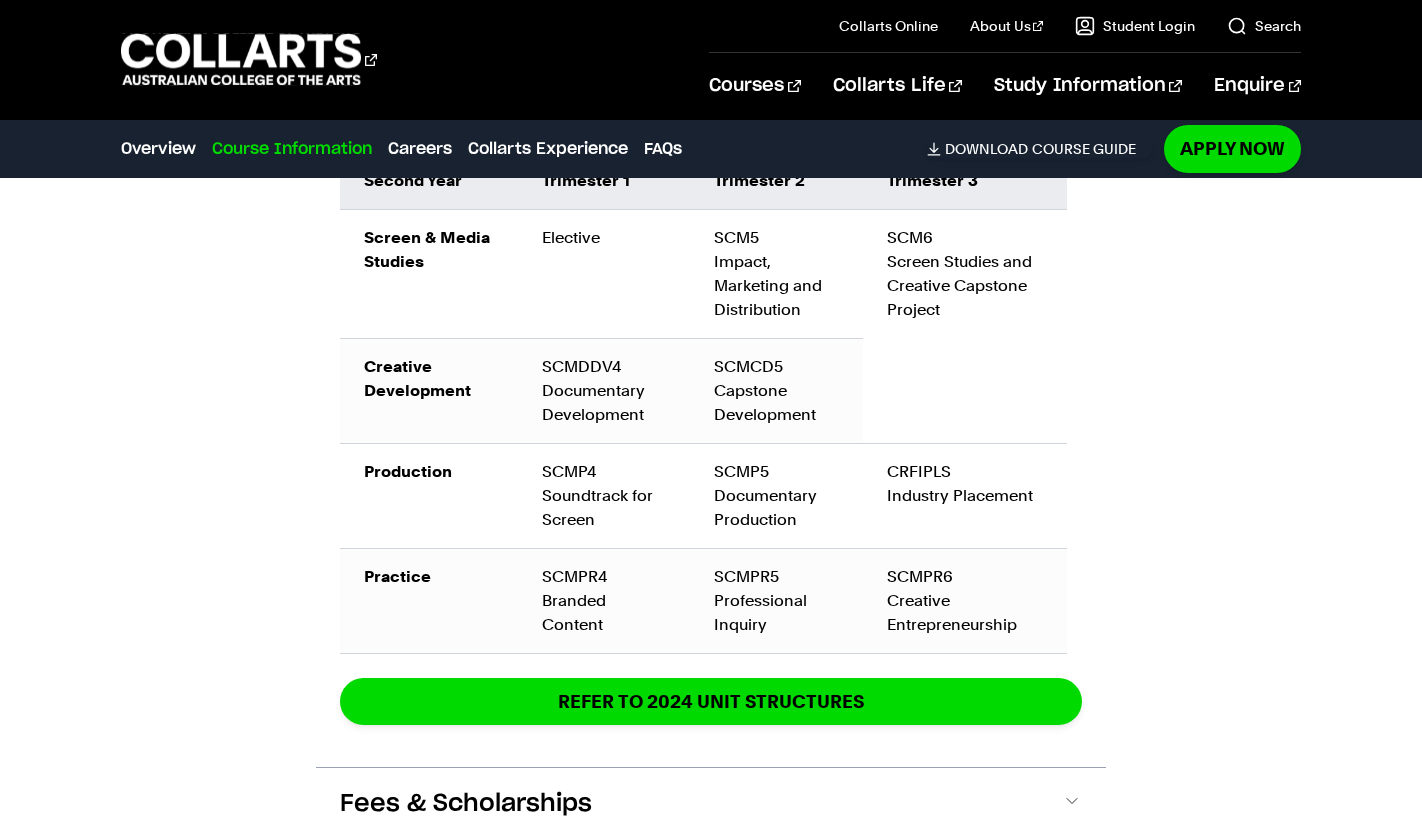 click on "Course Information
Course Structure
Bachelor of Screen & Media
The Bachelor degree can be completed in six trimesters (2 years) of full-time study or part-time equivalent.
DETAILED UNIT DESCRIPTOR
First Year
Trimester 1
Trimester 2
Trimester 3
Screen & Media Studies
SCM1 Critical Thinking: Screen and Media Theory
SCMASC2 Australian Screen Cultures
SCMGSC3 Global Screen Cultures" at bounding box center [711, 82] 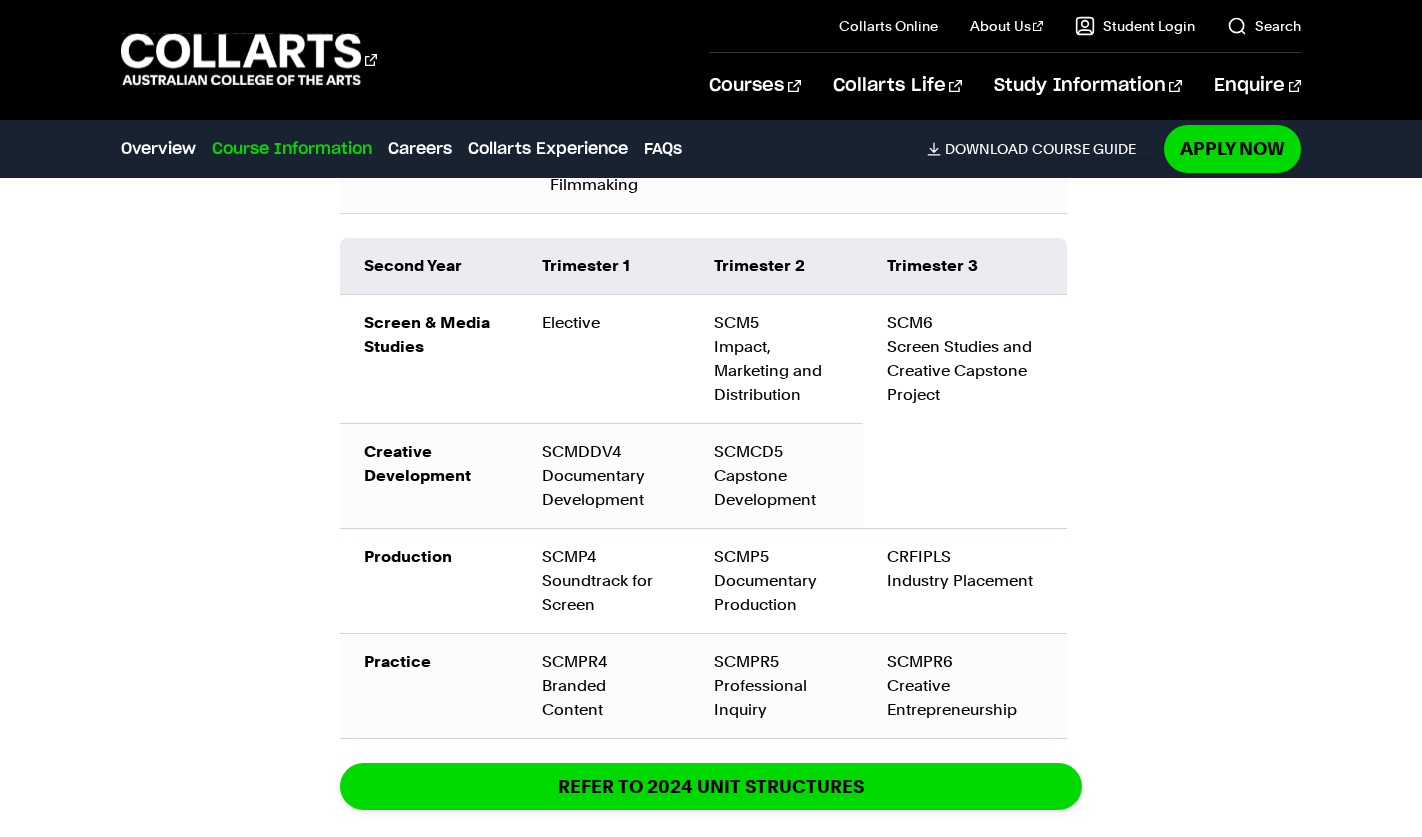scroll, scrollTop: 2800, scrollLeft: 0, axis: vertical 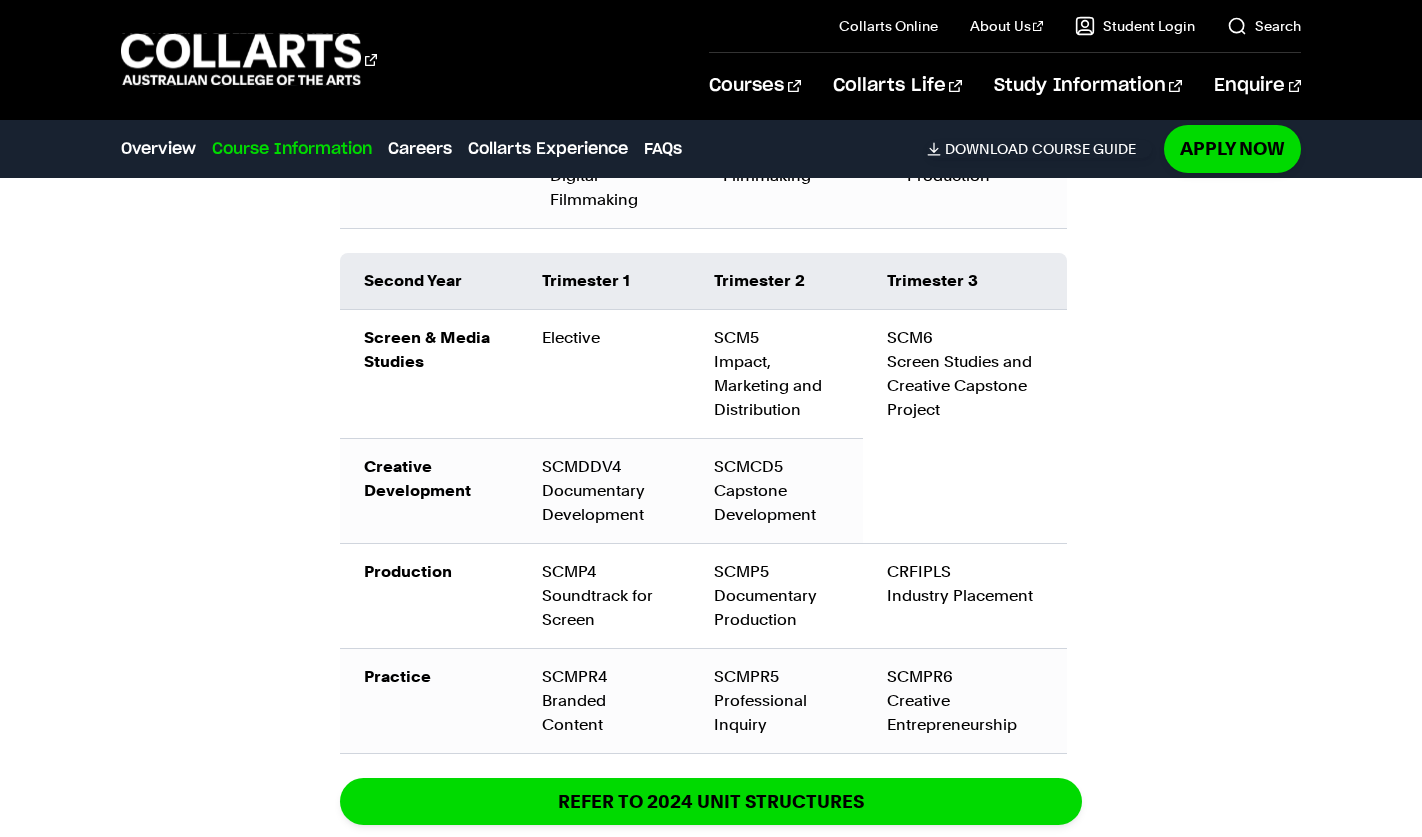click on "Course Information
Course Structure
Bachelor of Screen & Media
The Bachelor degree can be completed in six trimesters (2 years) of full-time study or part-time equivalent.
DETAILED UNIT DESCRIPTOR
First Year
Trimester 1
Trimester 2
Trimester 3
Screen & Media Studies
SCM1 Critical Thinking: Screen and Media Theory
SCMASC2 Australian Screen Cultures
SCMGSC3 Global Screen Cultures" at bounding box center (711, 182) 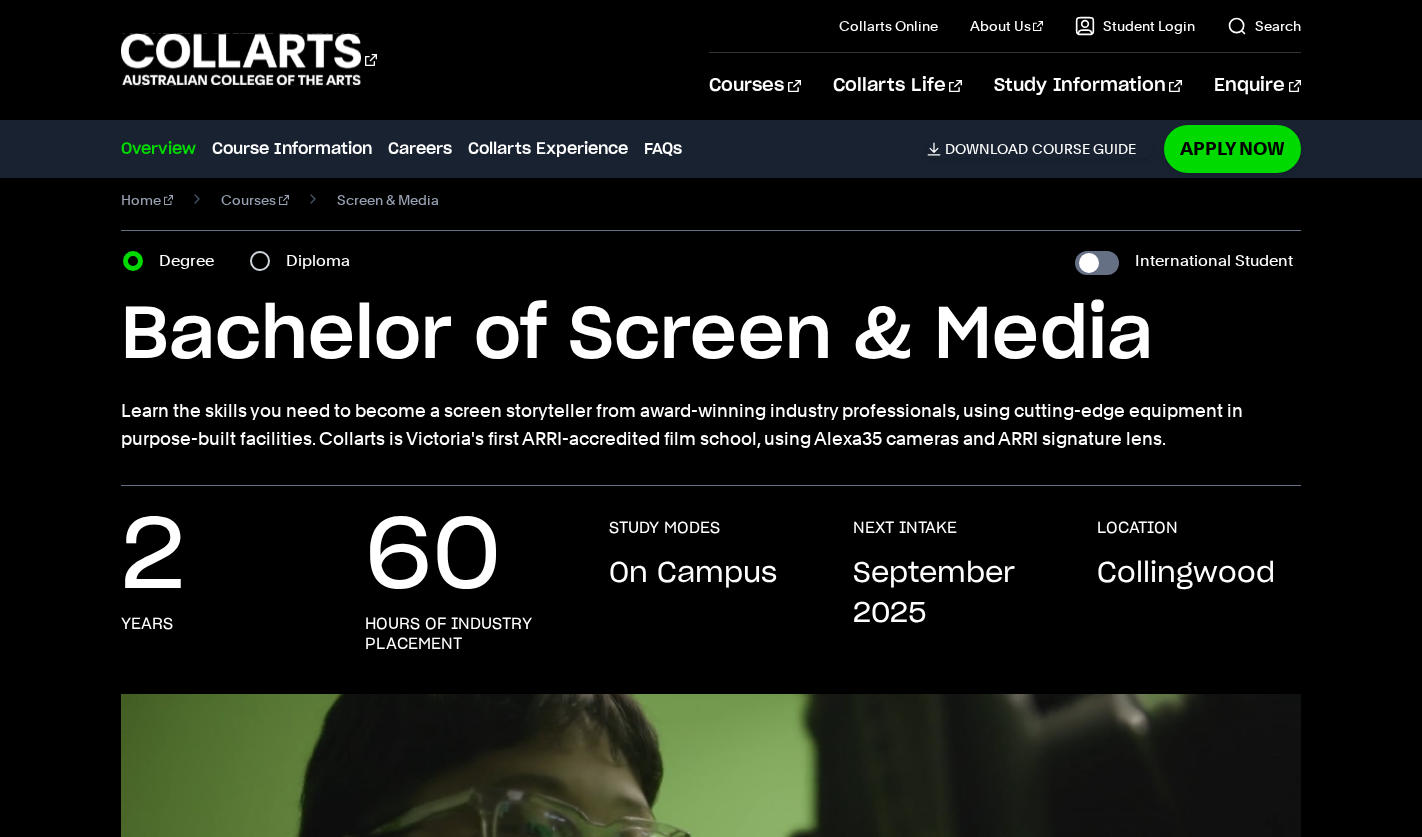 scroll, scrollTop: 0, scrollLeft: 0, axis: both 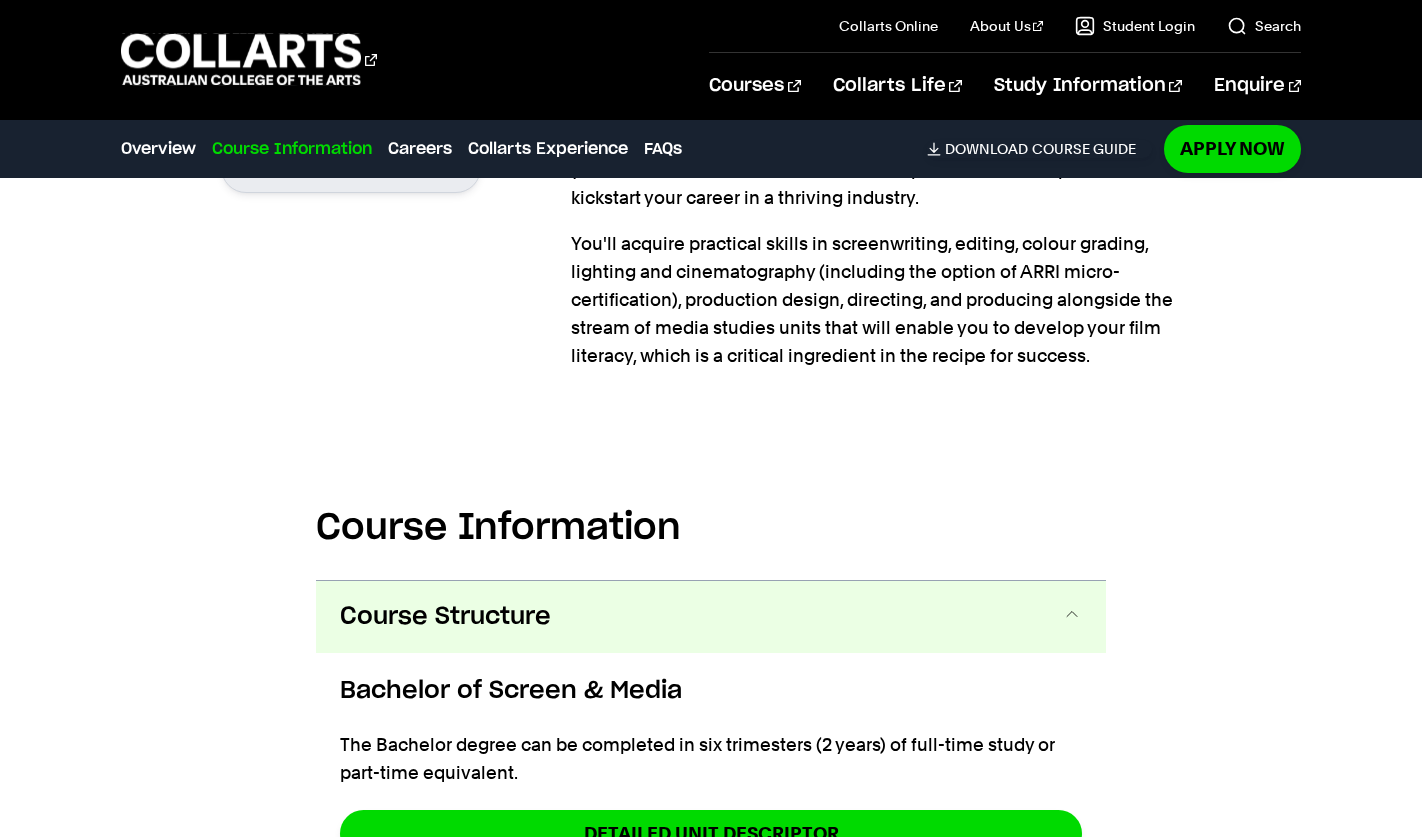 drag, startPoint x: 140, startPoint y: 372, endPoint x: 1023, endPoint y: 66, distance: 934.5186 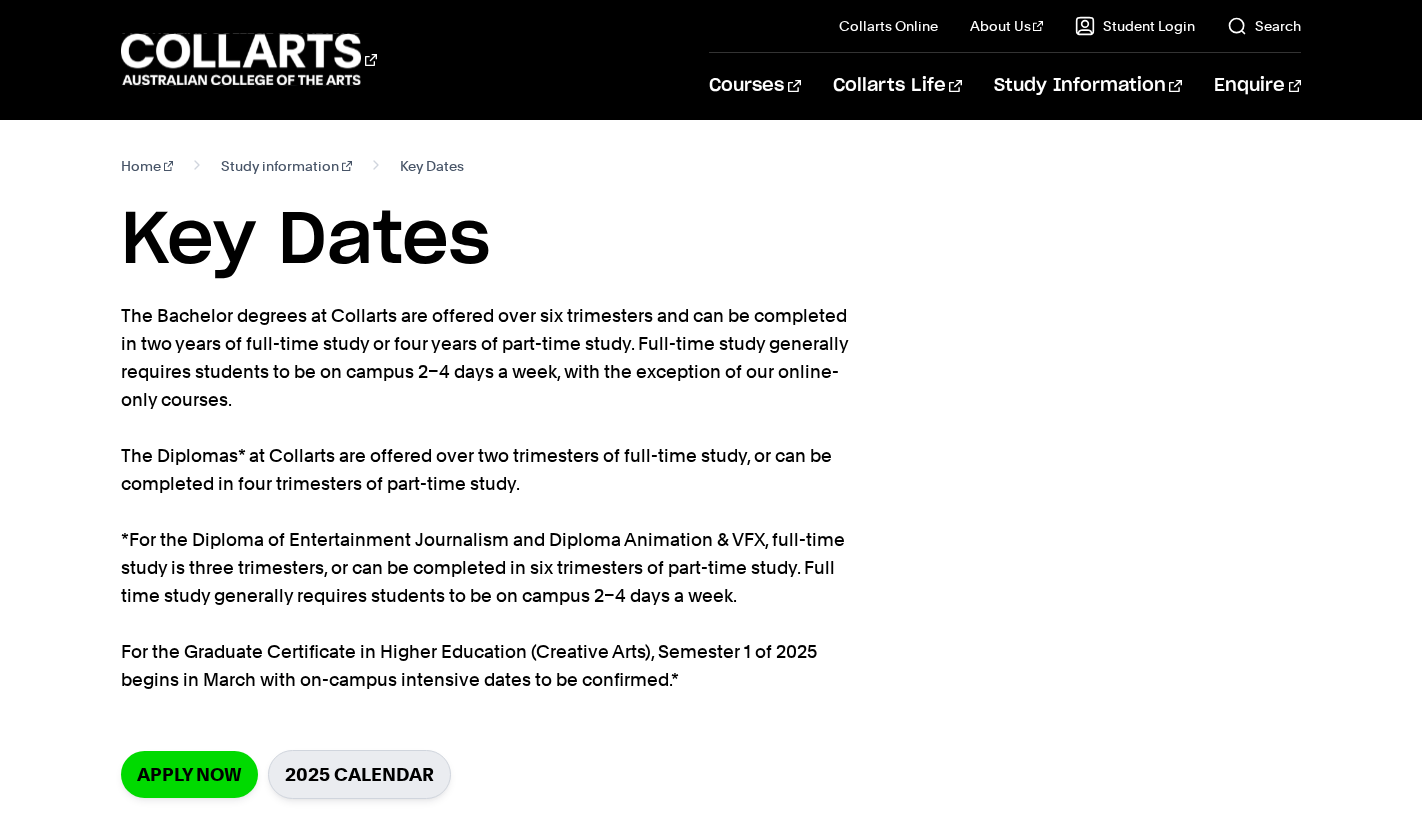 scroll, scrollTop: 0, scrollLeft: 0, axis: both 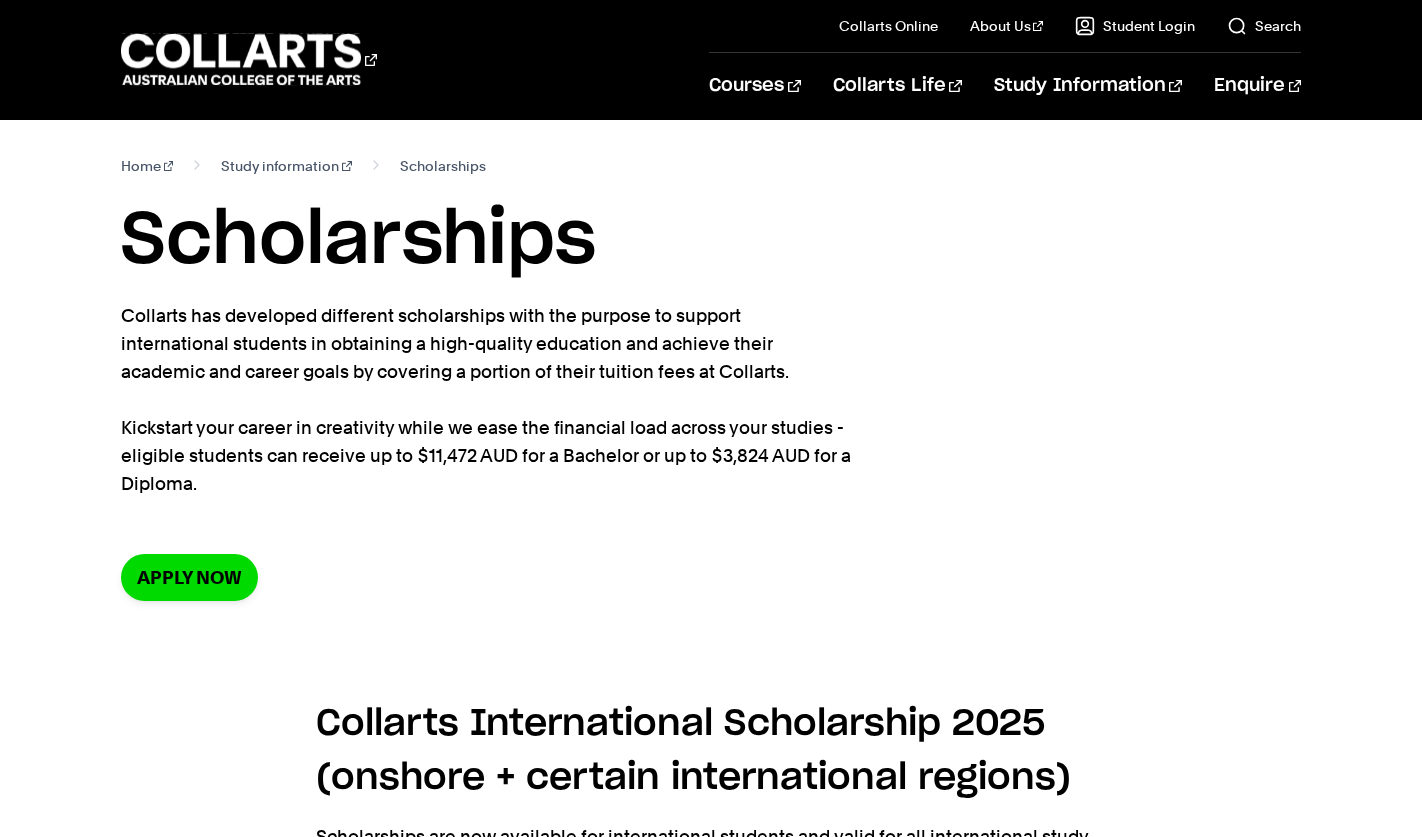 click on "Collarts has developed different scholarships with the purpose to support international students in obtaining a high-quality education and achieve their academic and career goals by covering a portion of their tuition fees at Collarts. Kickstart your career in creativity while we ease the financial load across your studies - eligible students can receive up to $[PRICE] AUD for a Bachelor or up to $[PRICE] AUD for a Diploma." at bounding box center [486, 400] 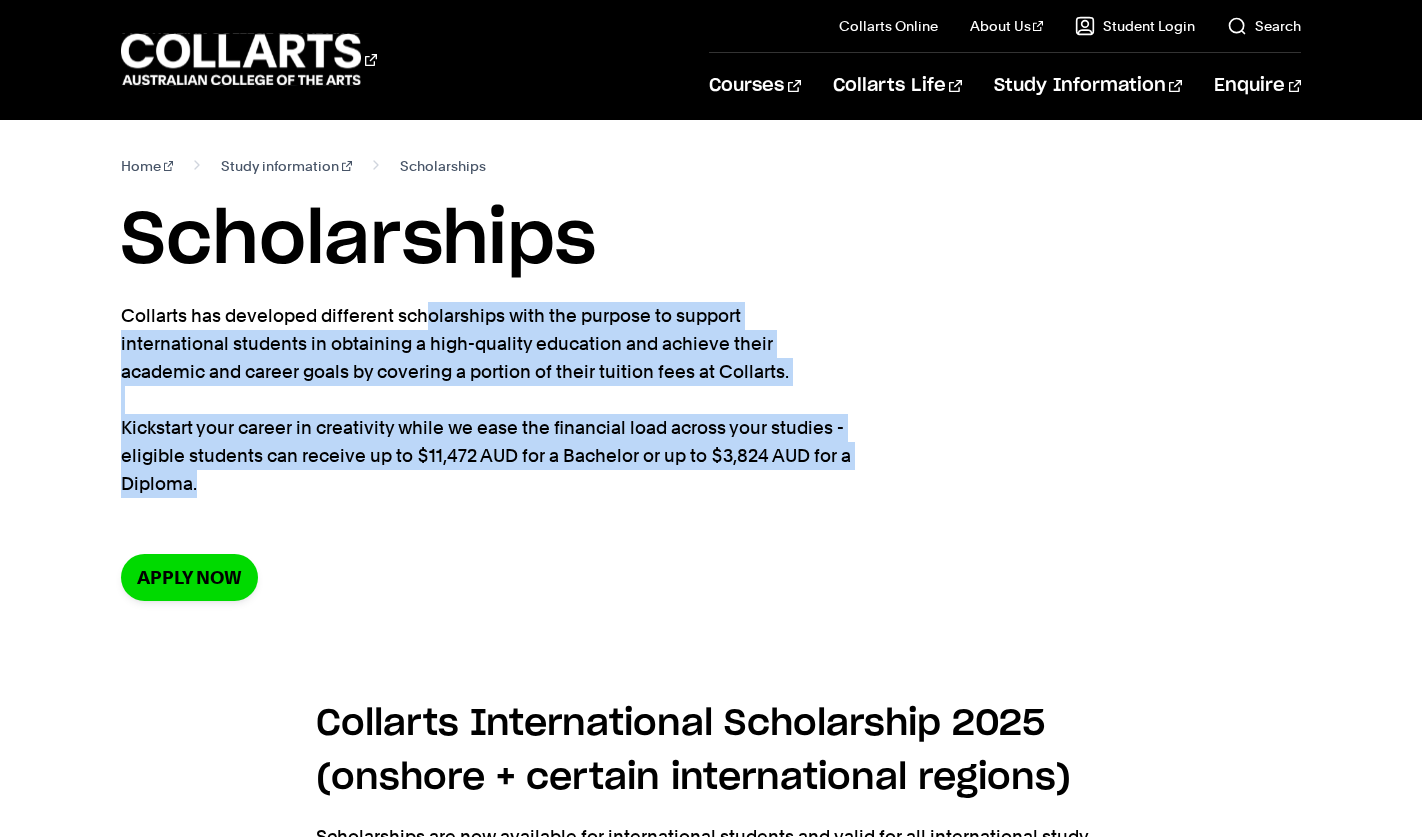 drag, startPoint x: 286, startPoint y: 321, endPoint x: 854, endPoint y: 477, distance: 589.0331 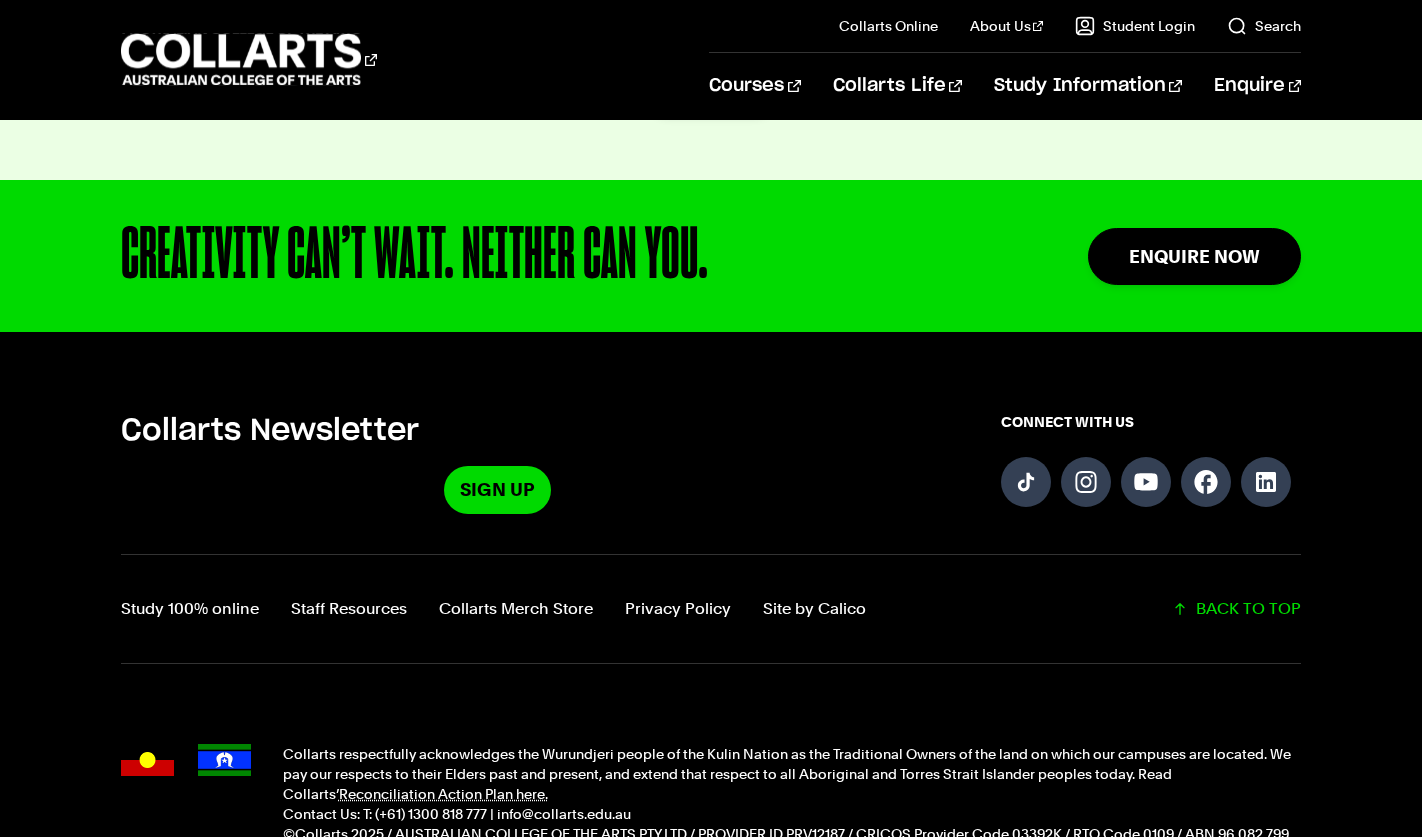 scroll, scrollTop: 2400, scrollLeft: 0, axis: vertical 